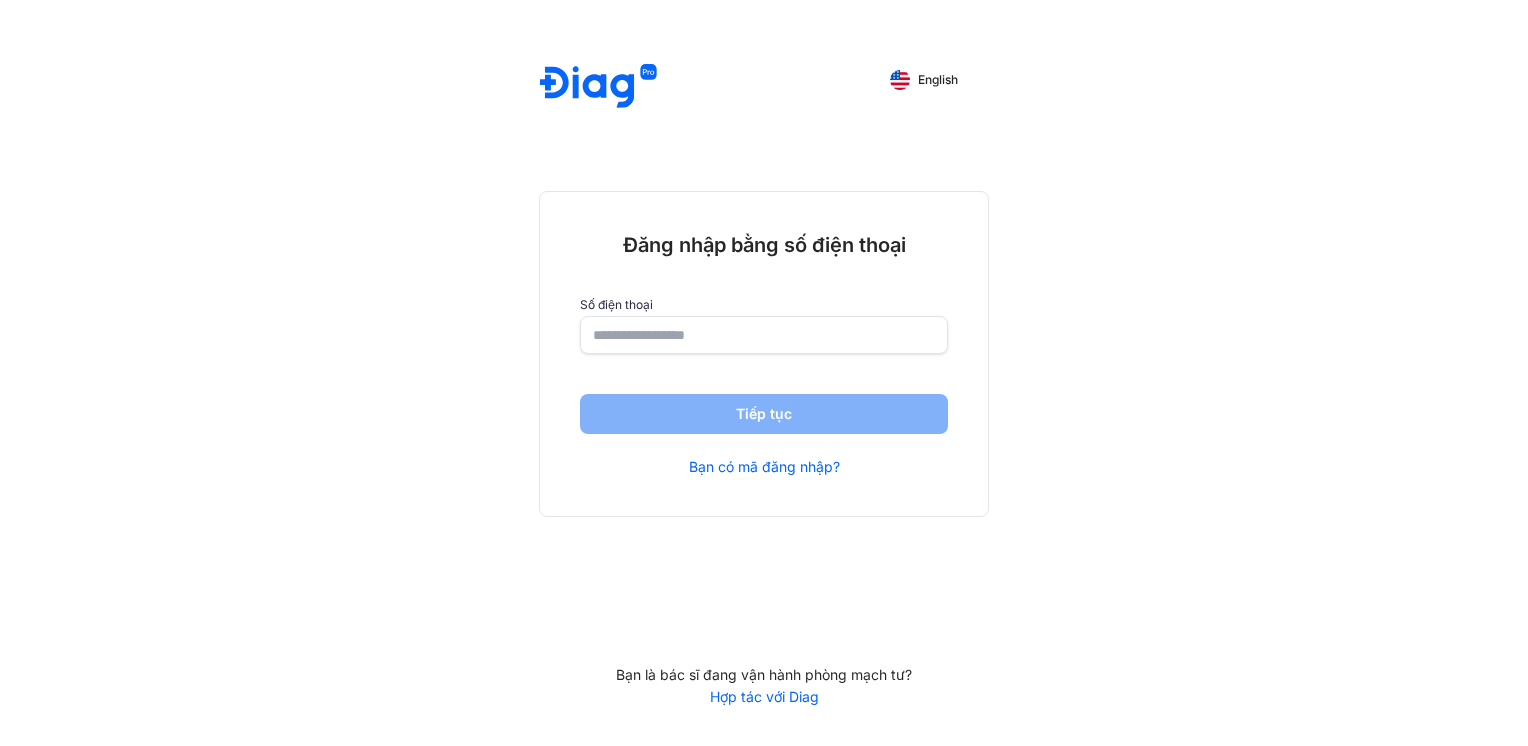 scroll, scrollTop: 0, scrollLeft: 0, axis: both 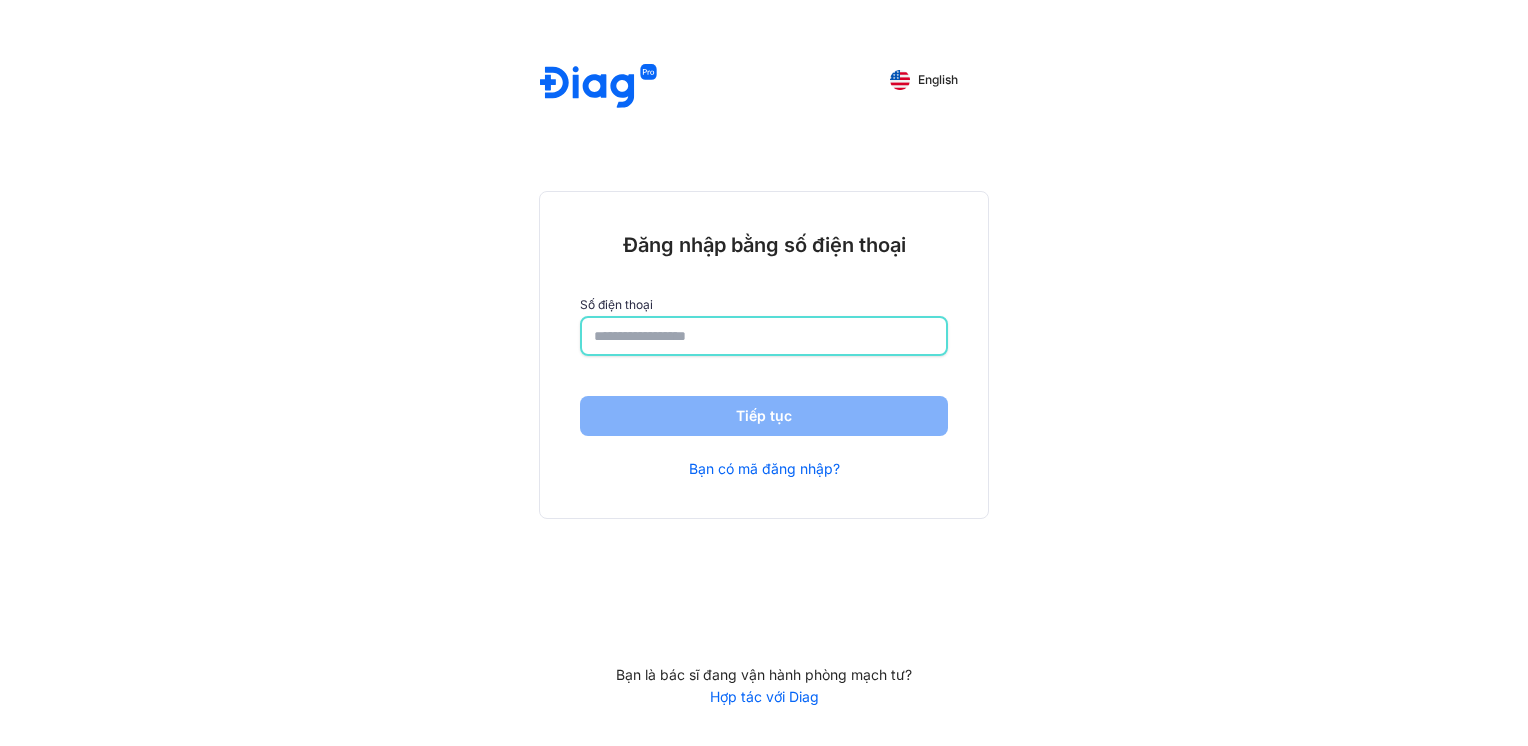 click 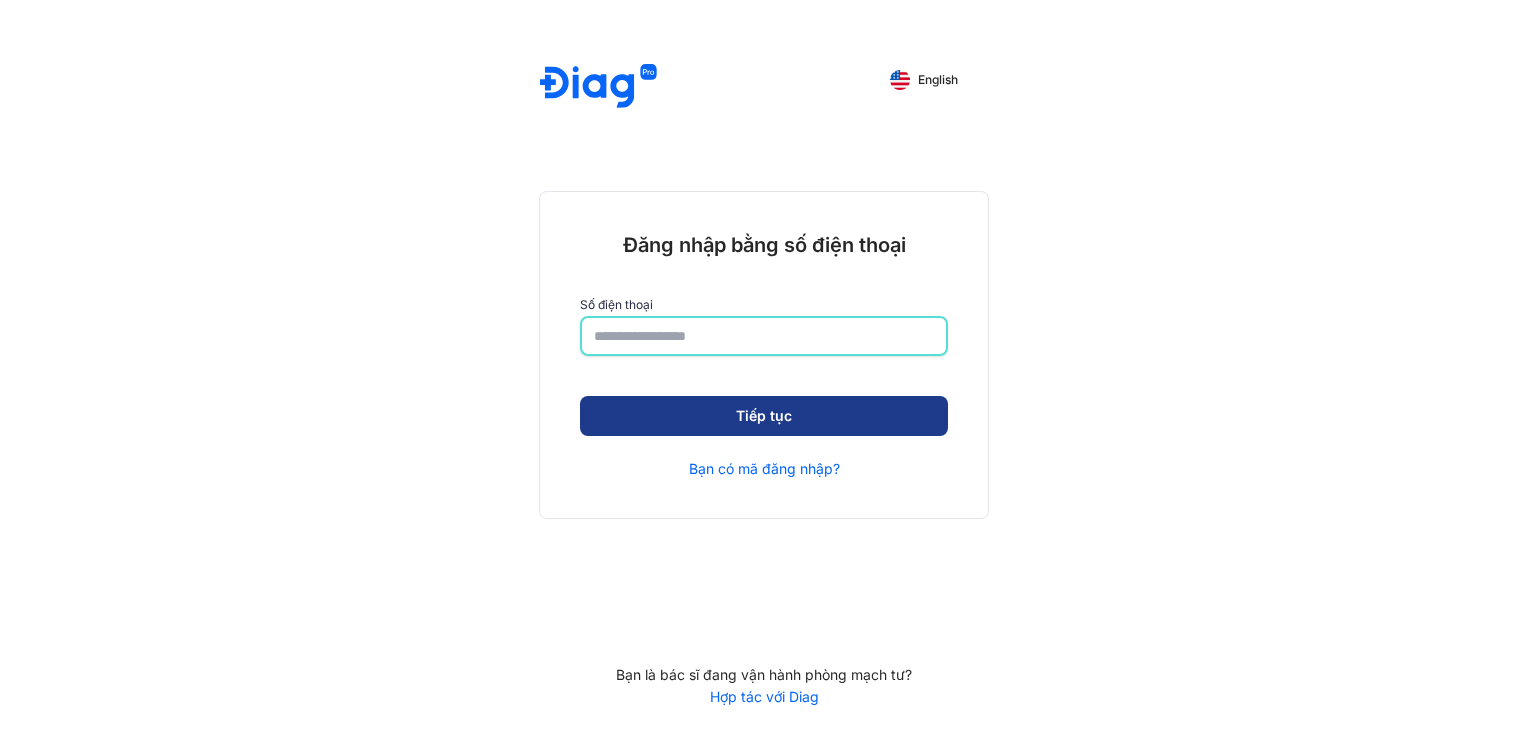 type on "**********" 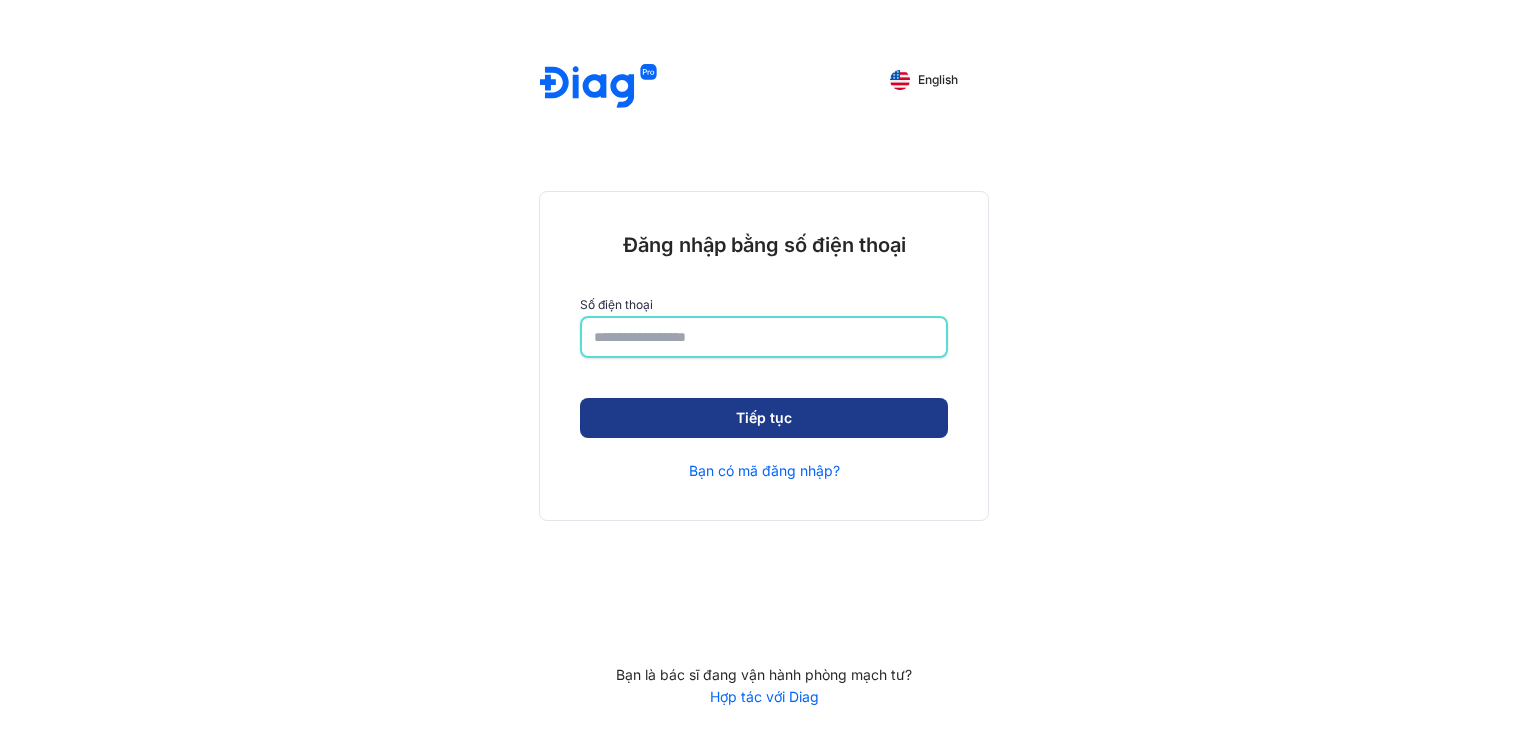 click on "Tiếp tục" at bounding box center [764, 418] 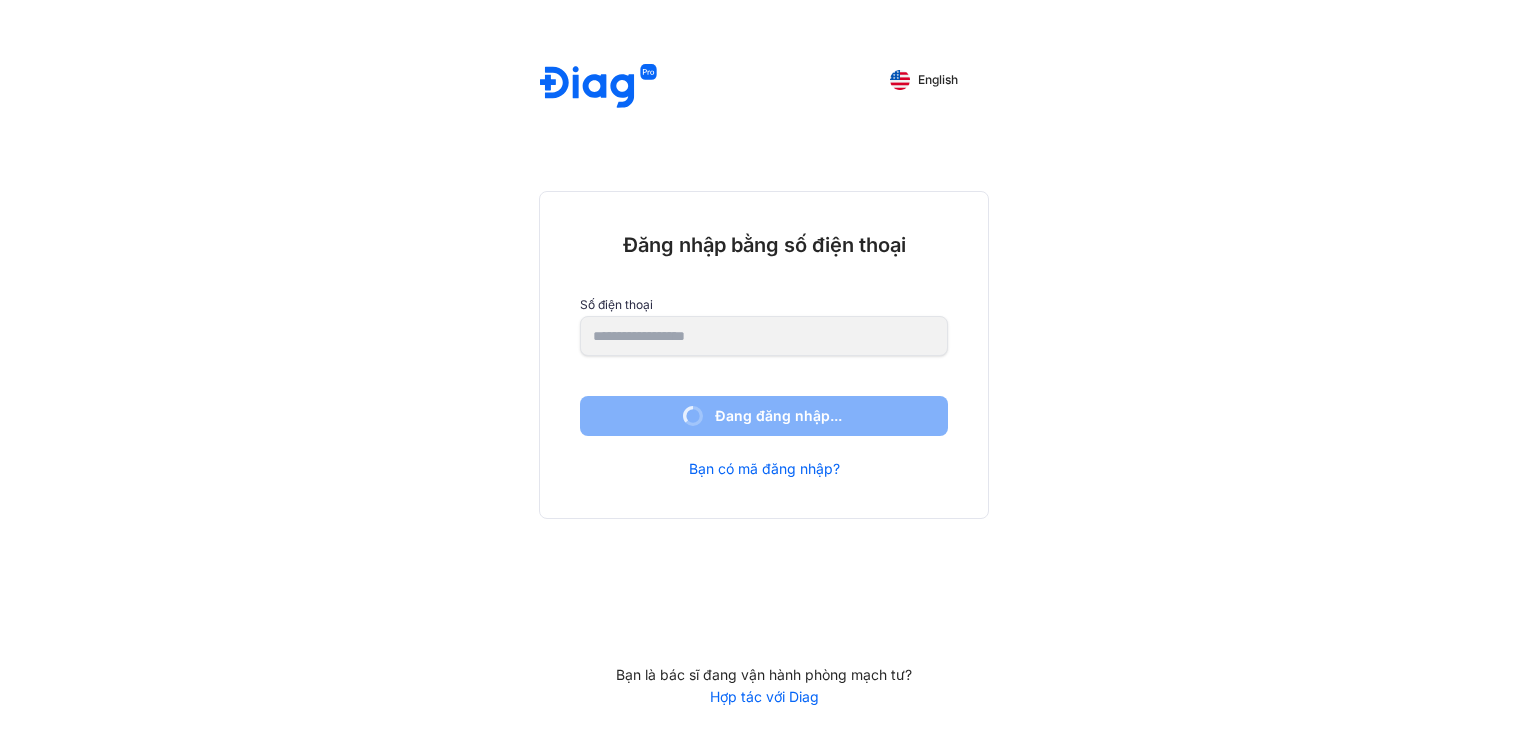 click on "p14member@example.com" at bounding box center (764, 373) 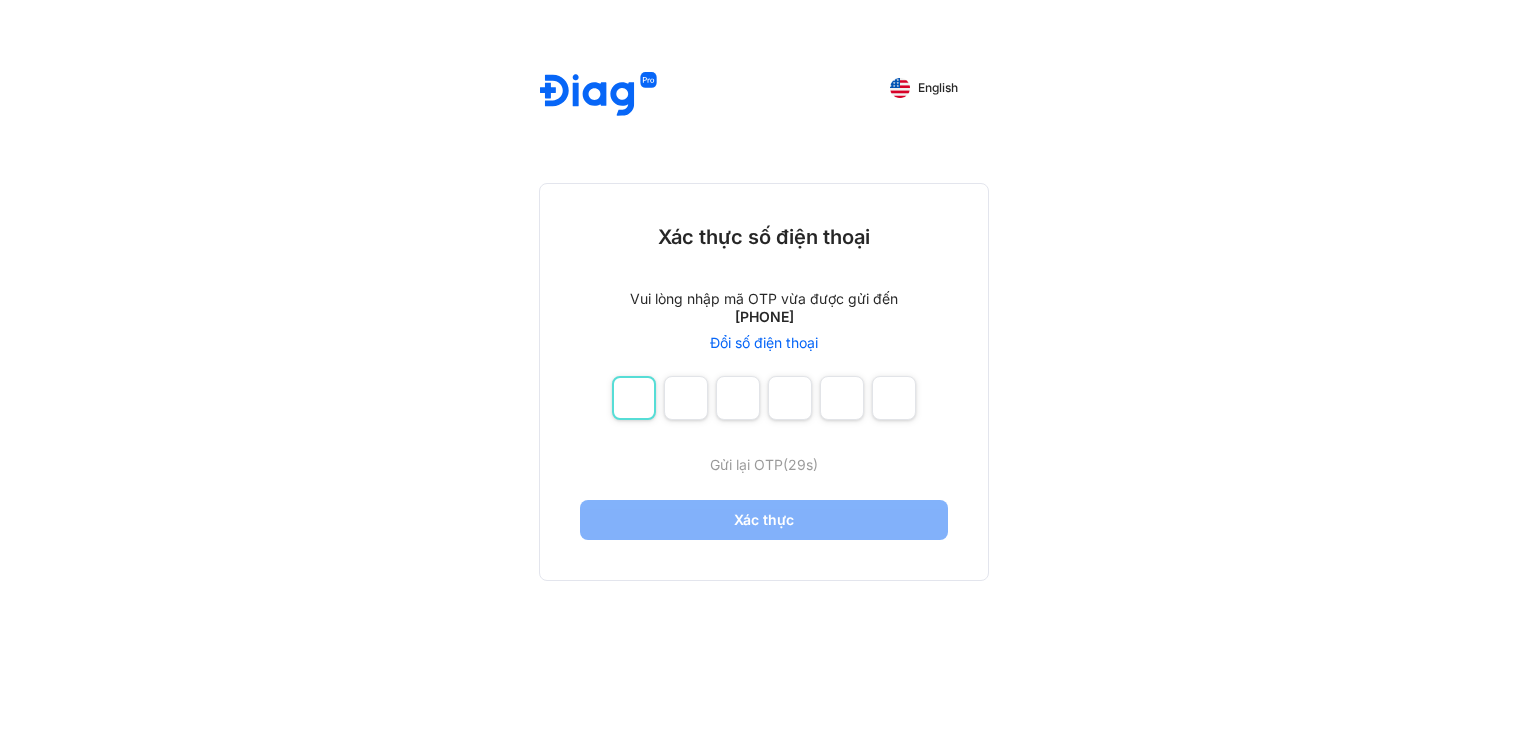 click at bounding box center (634, 398) 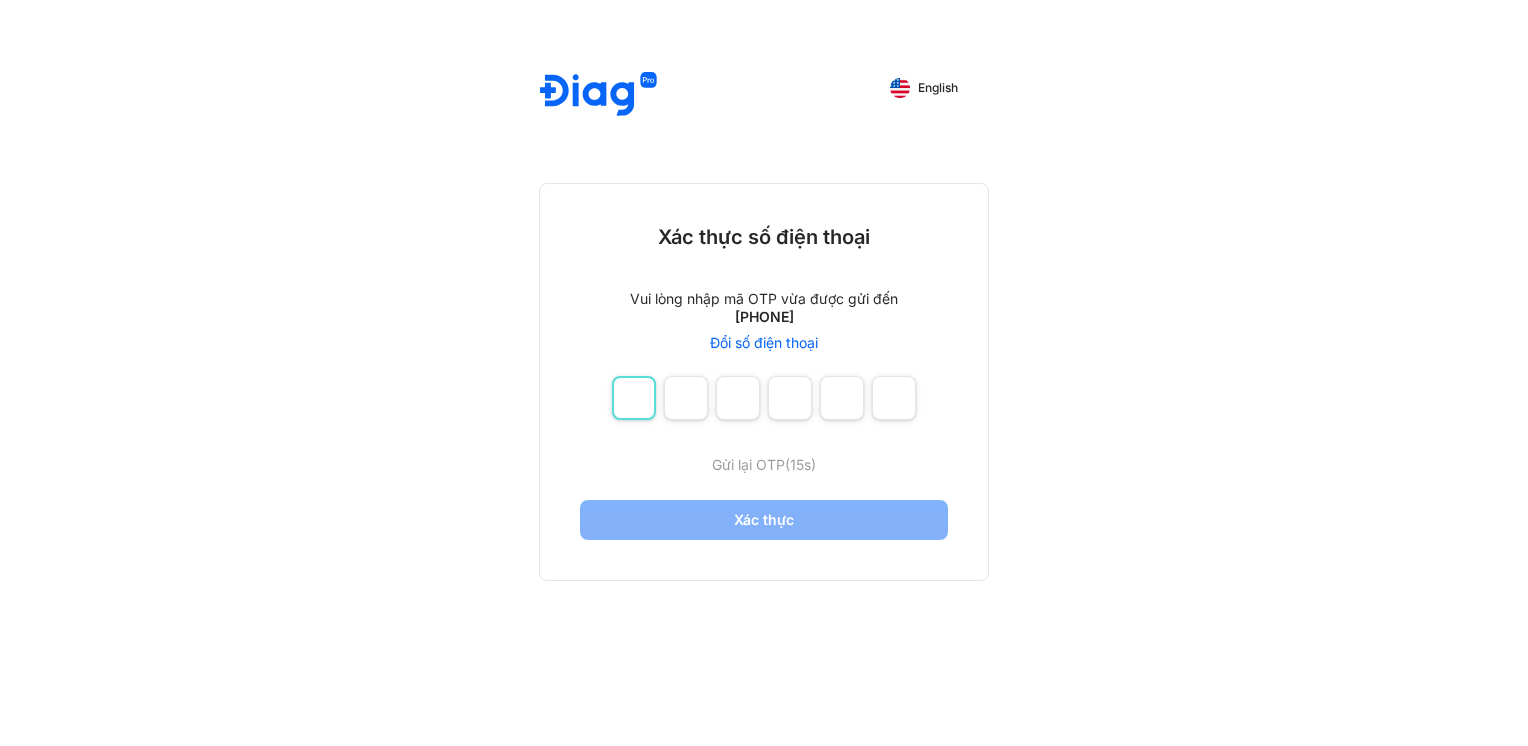 type on "*" 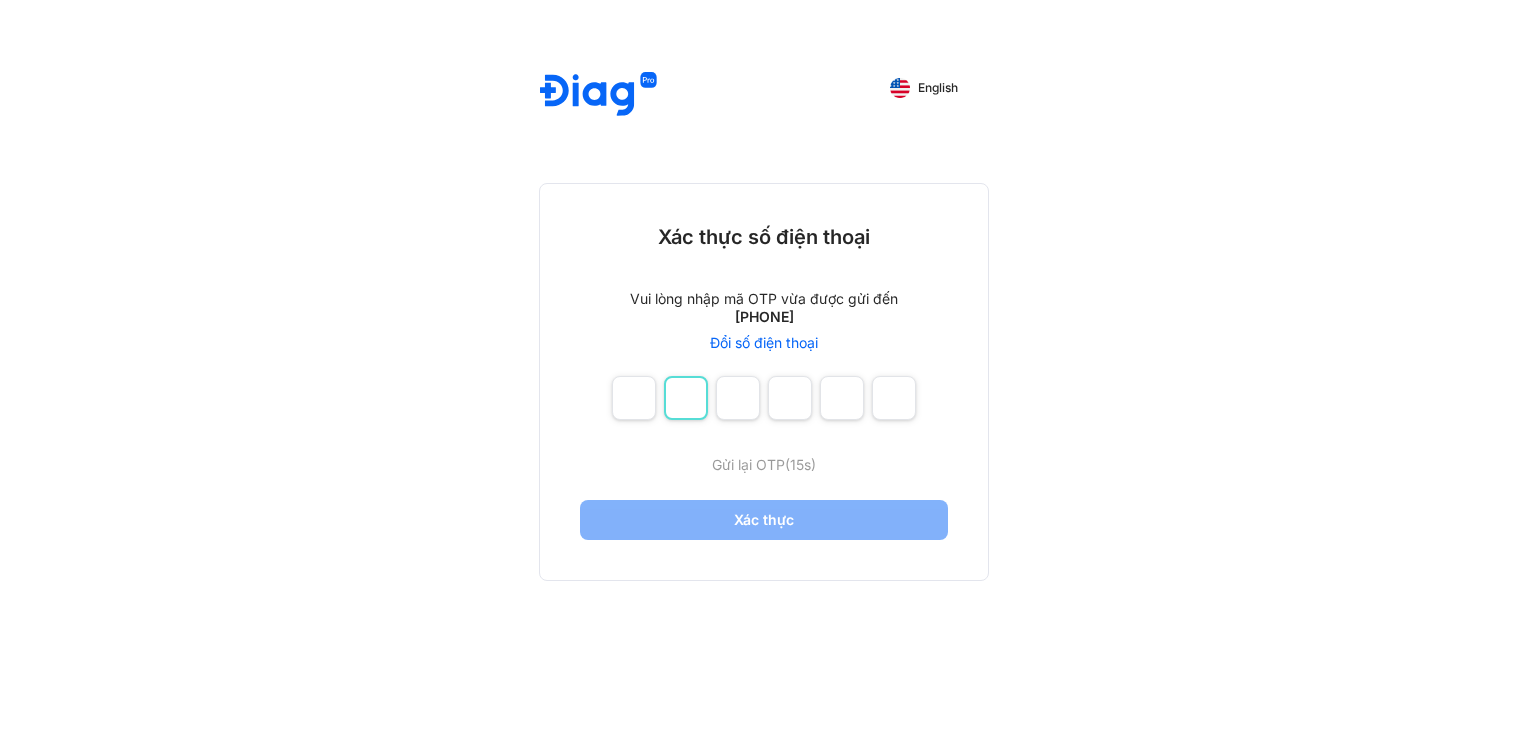 type on "*" 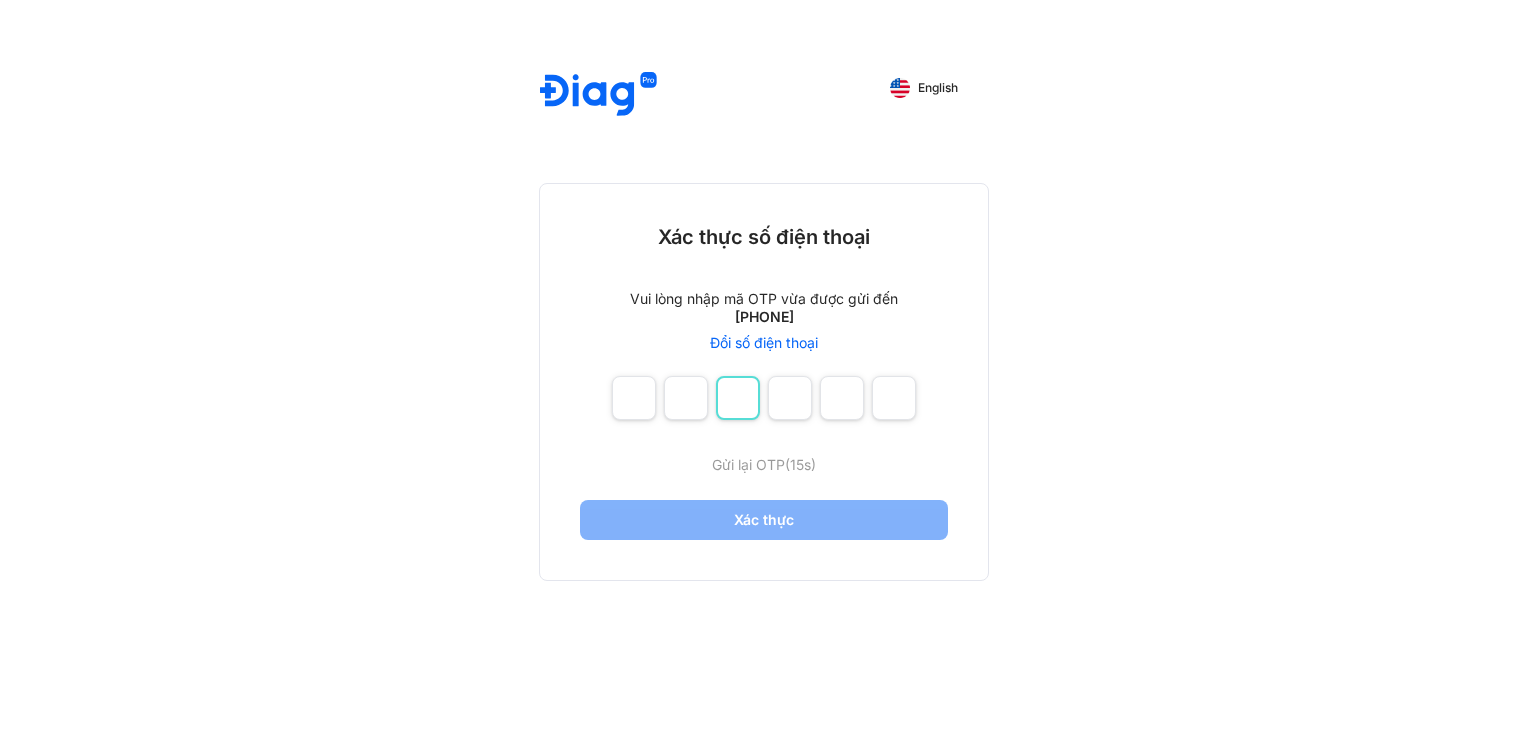type on "*" 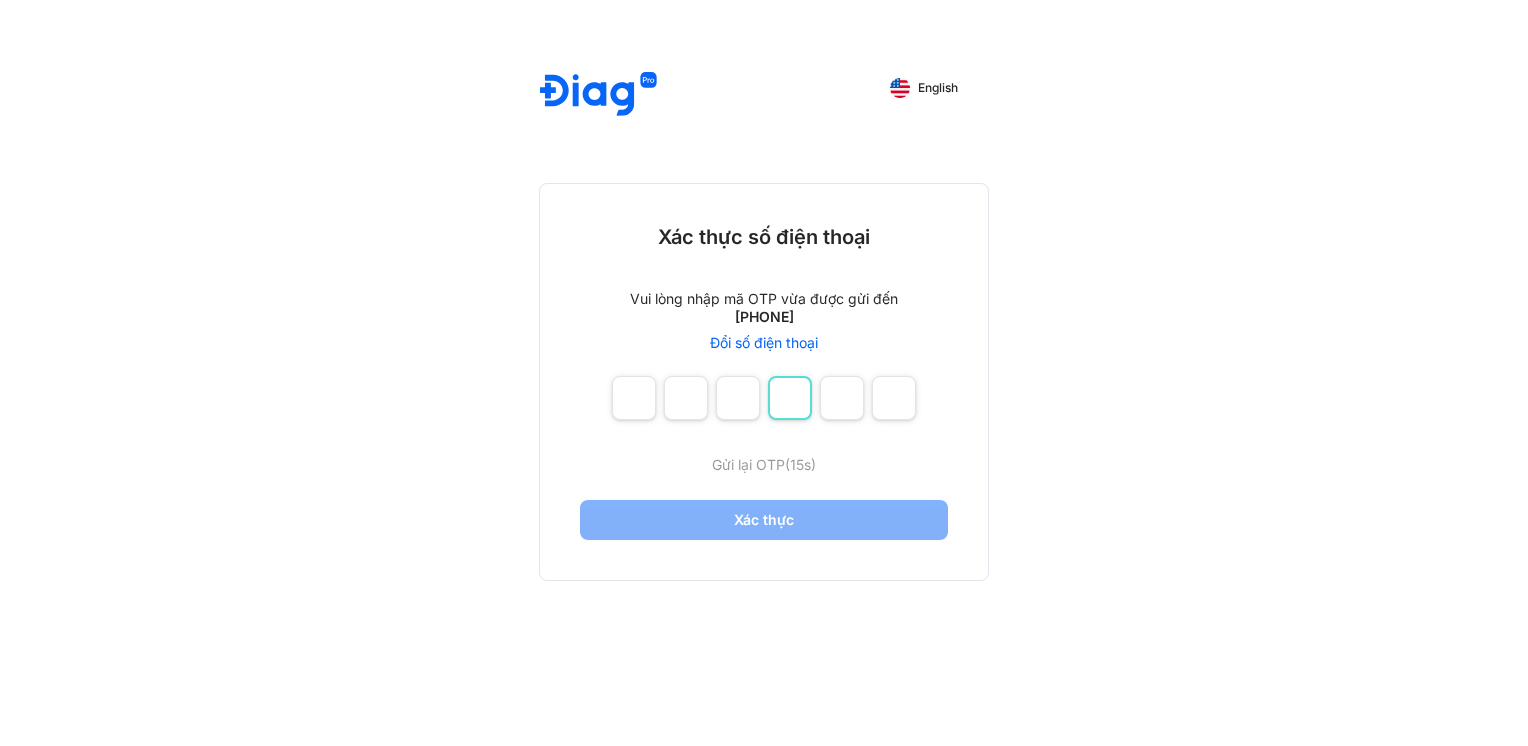 type on "*" 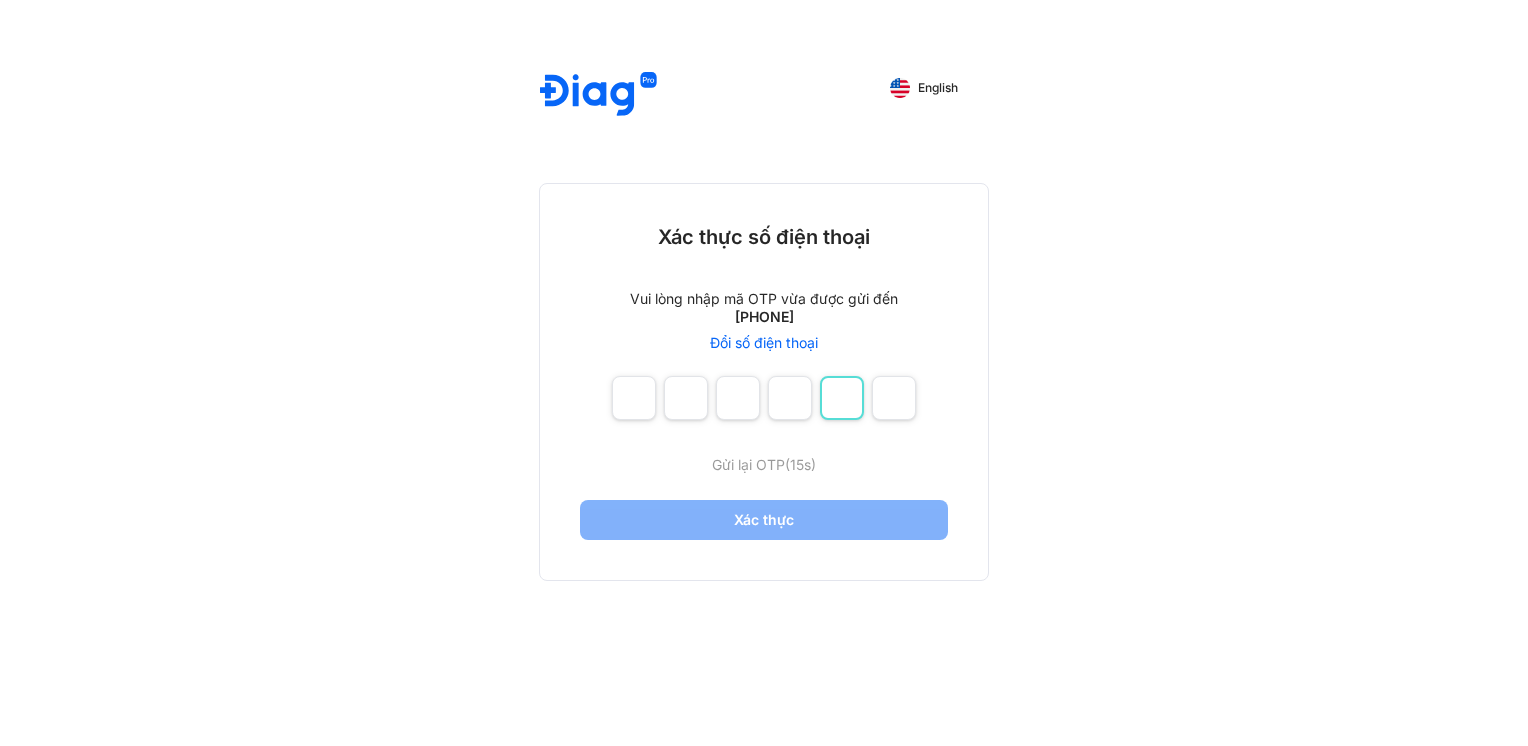 type on "*" 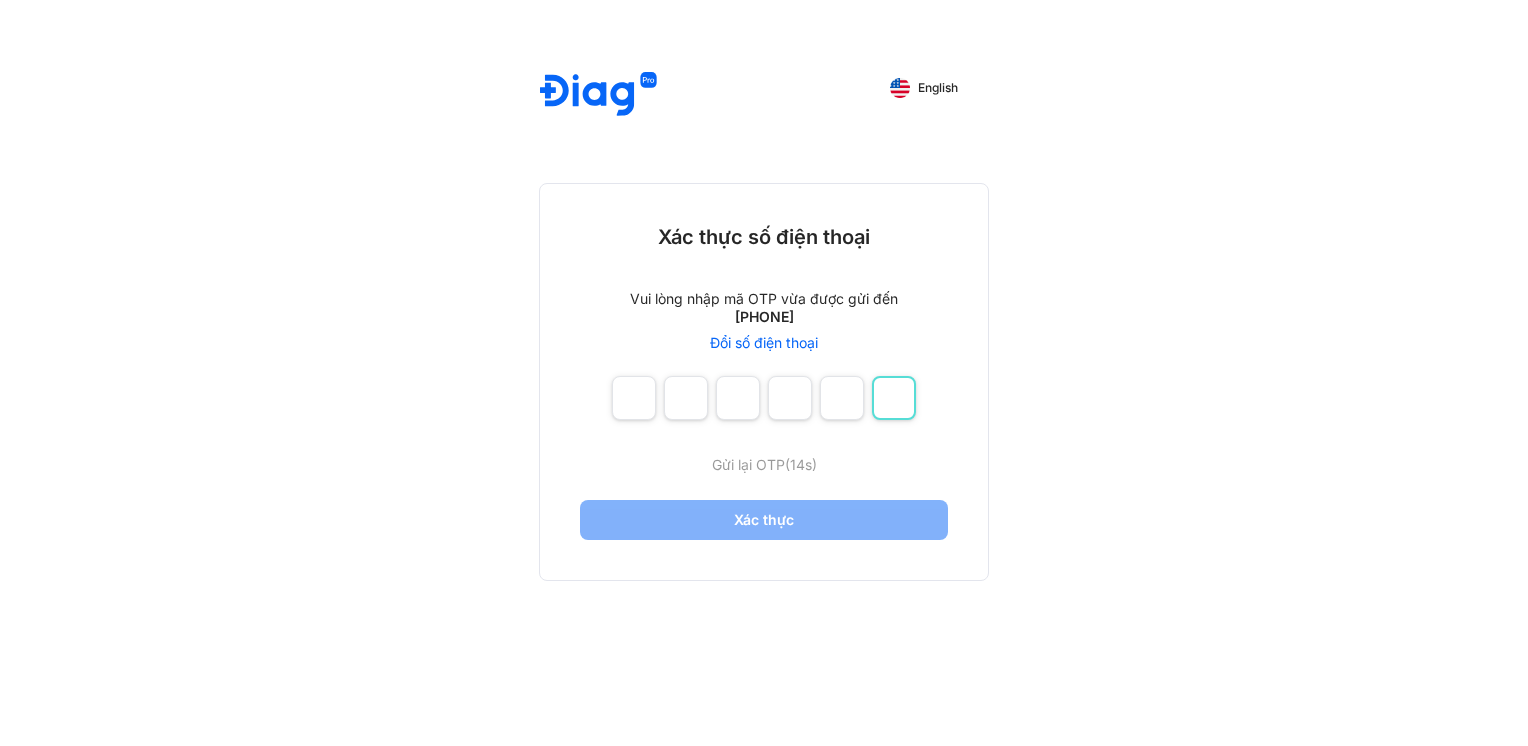 type on "*" 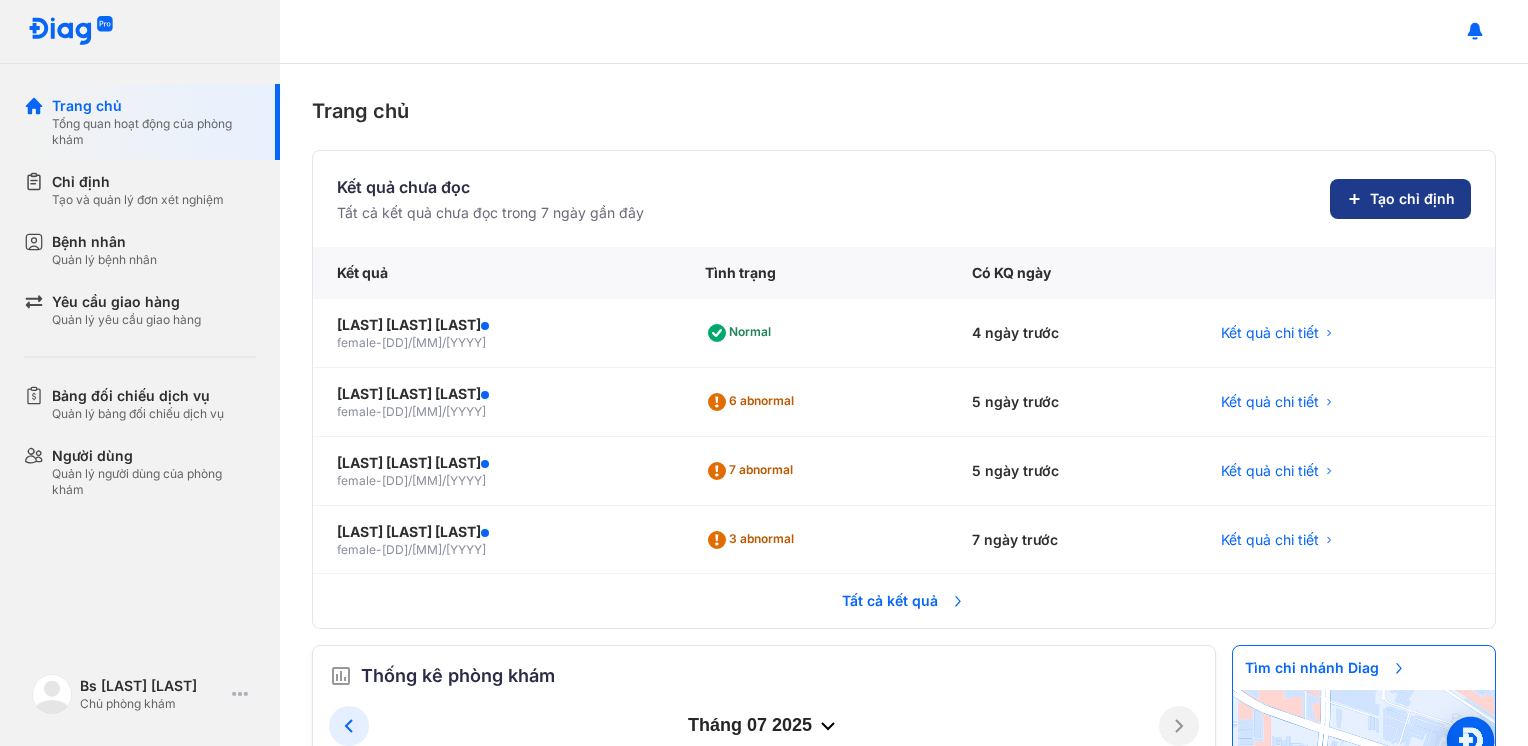 click on "Tạo chỉ định" 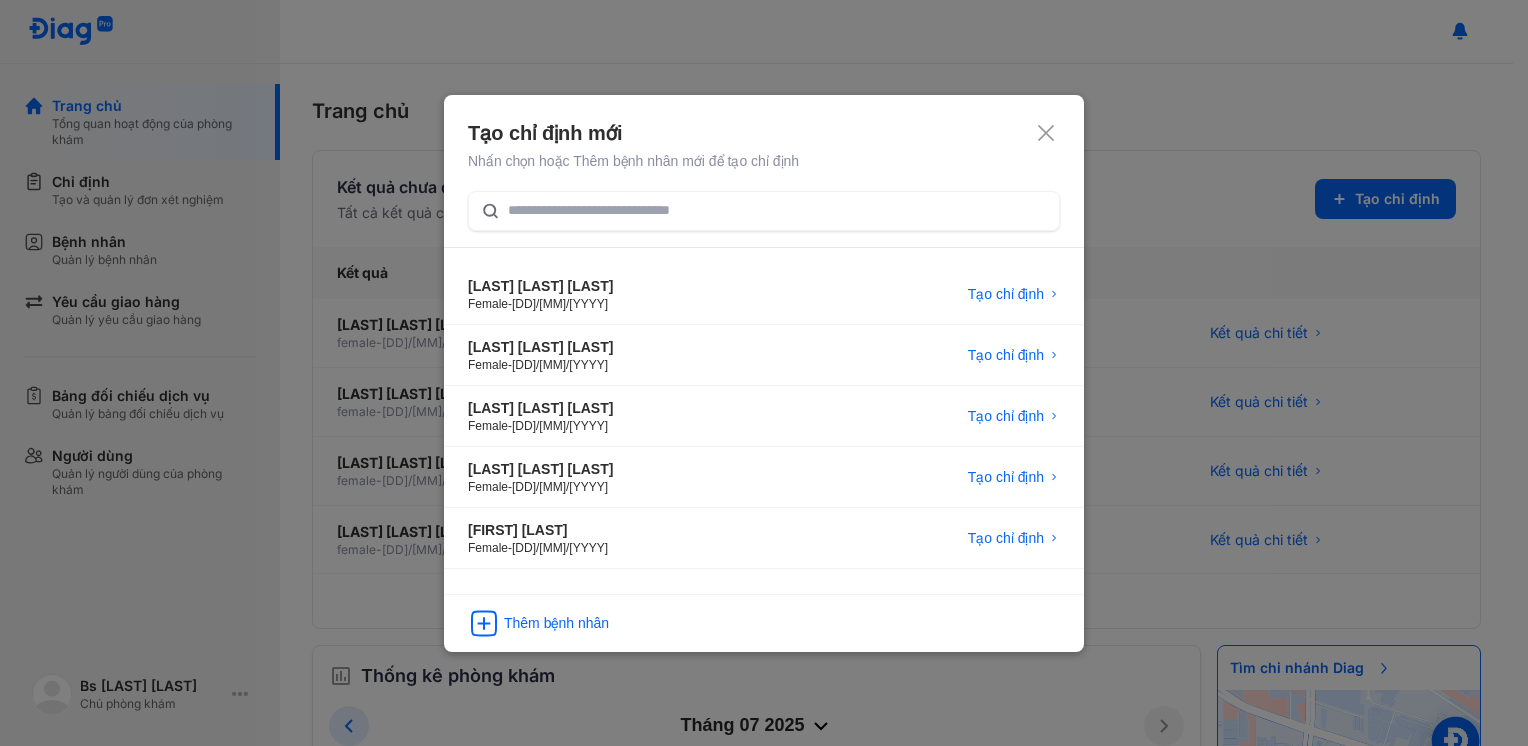 click on "**********" at bounding box center [764, 373] 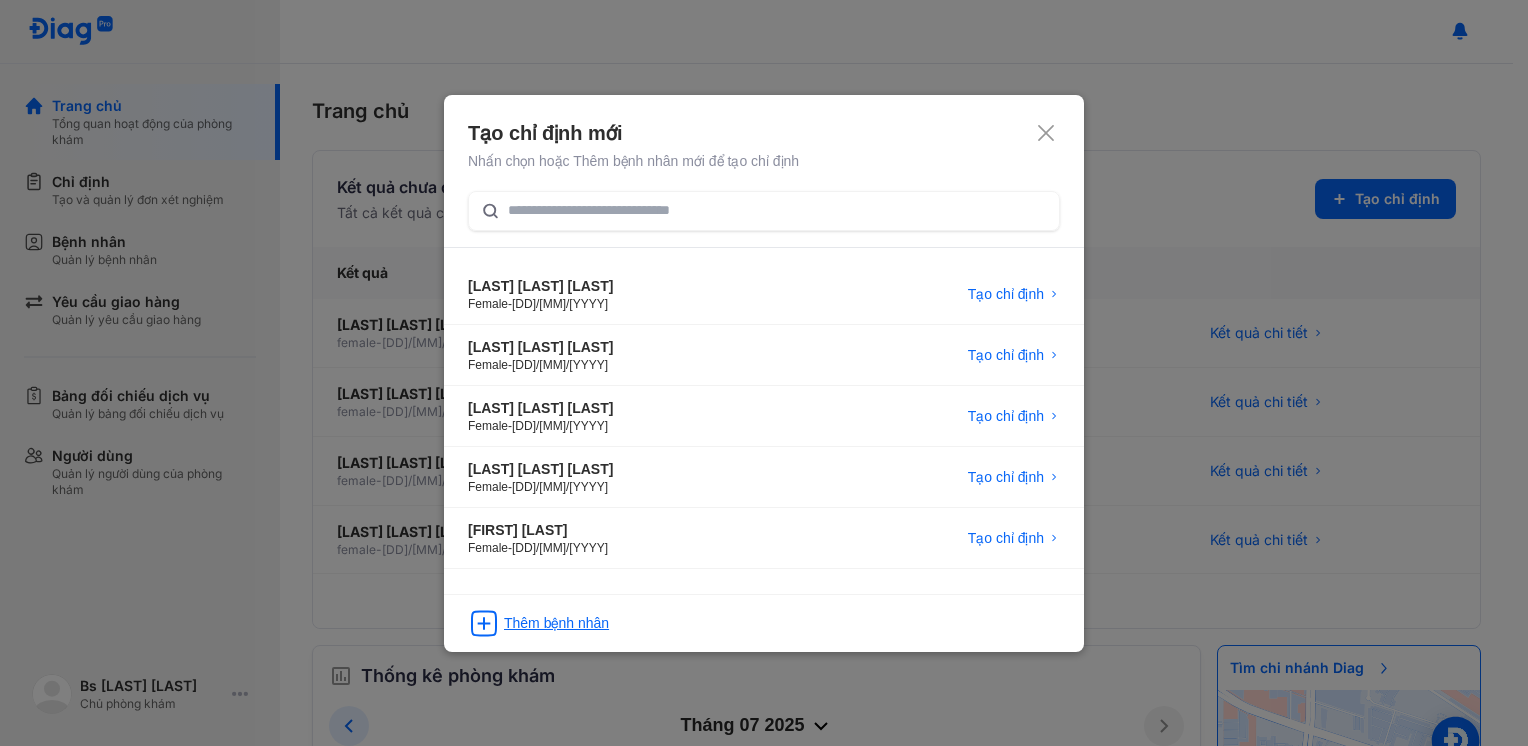 click on "Thêm bệnh nhân" at bounding box center (556, 623) 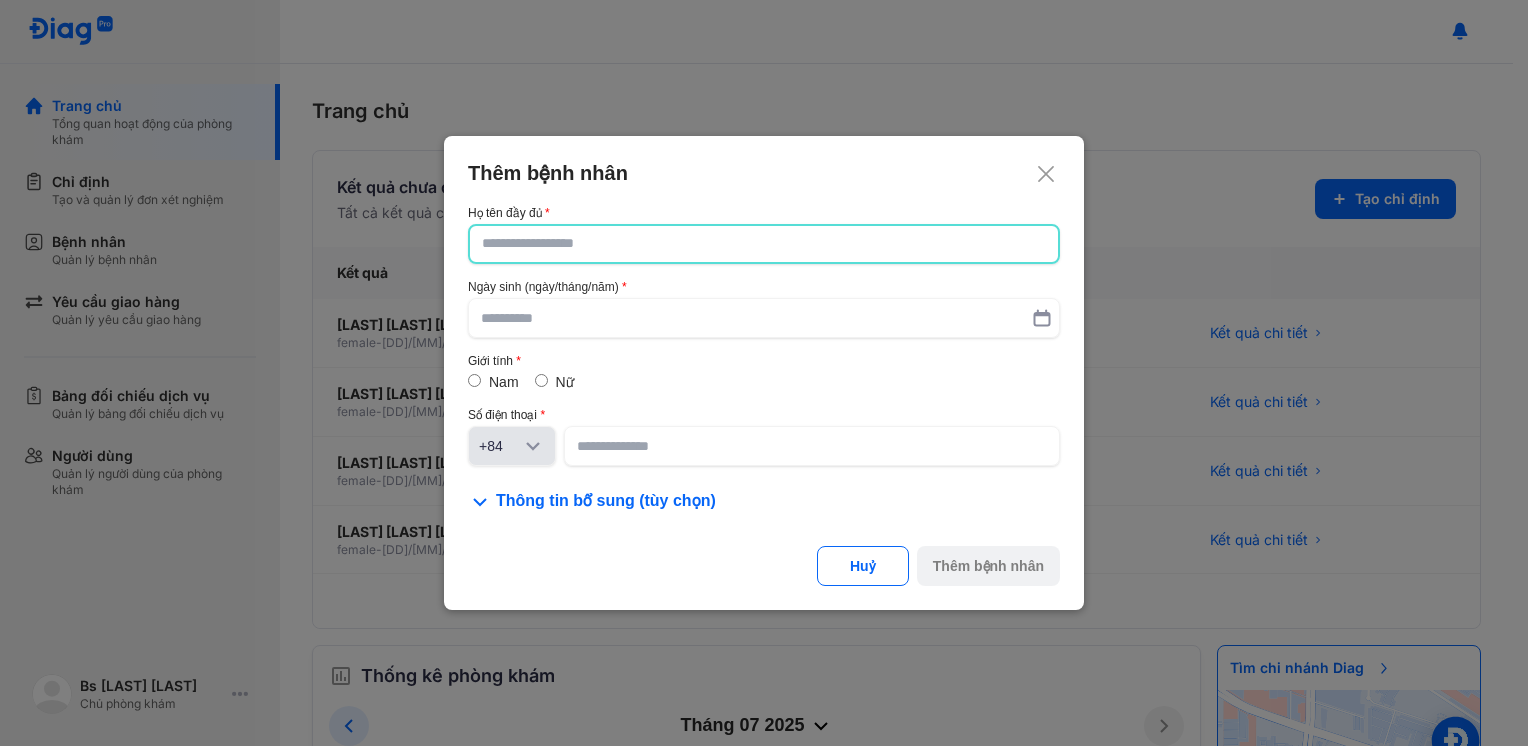 click 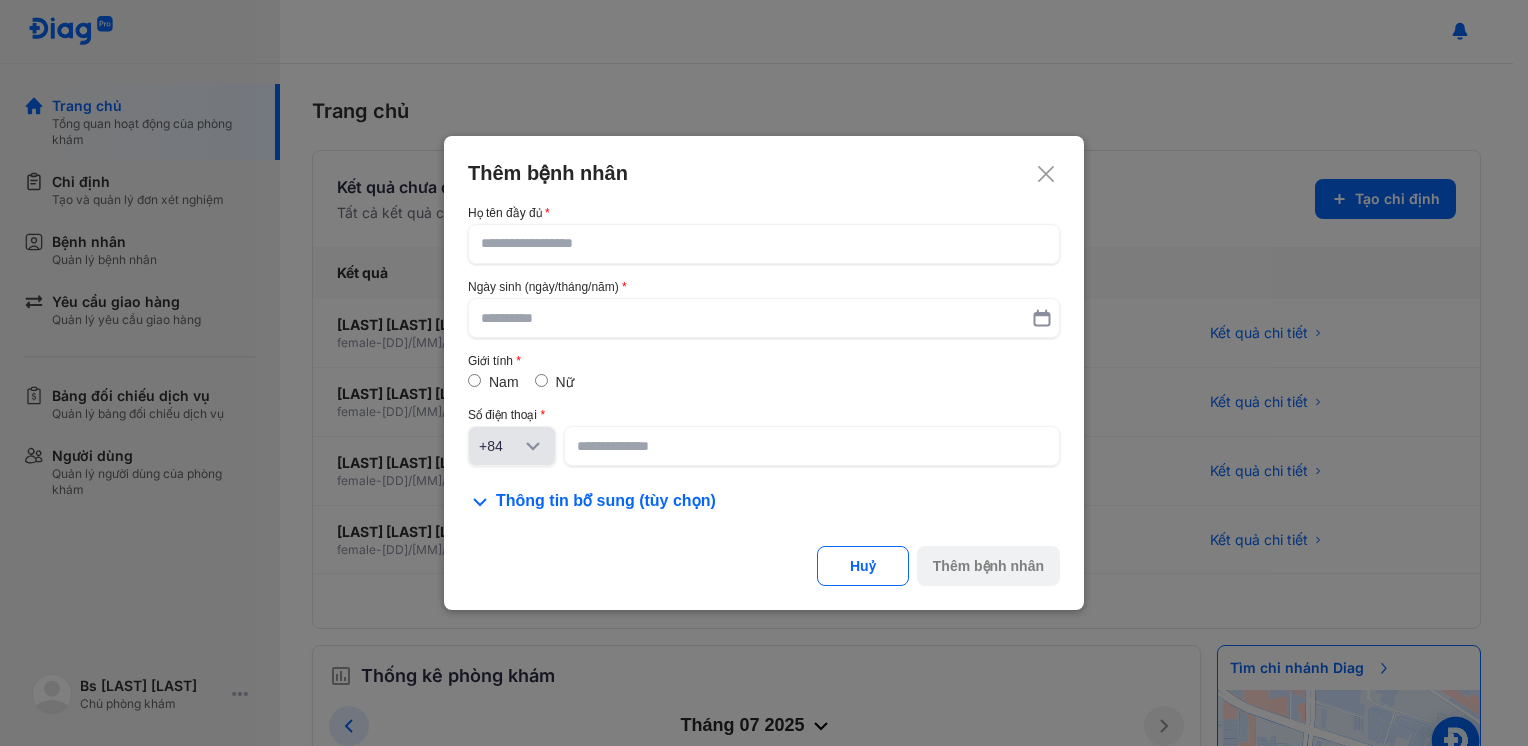 click on "Họ tên đầy đủ" at bounding box center [764, 235] 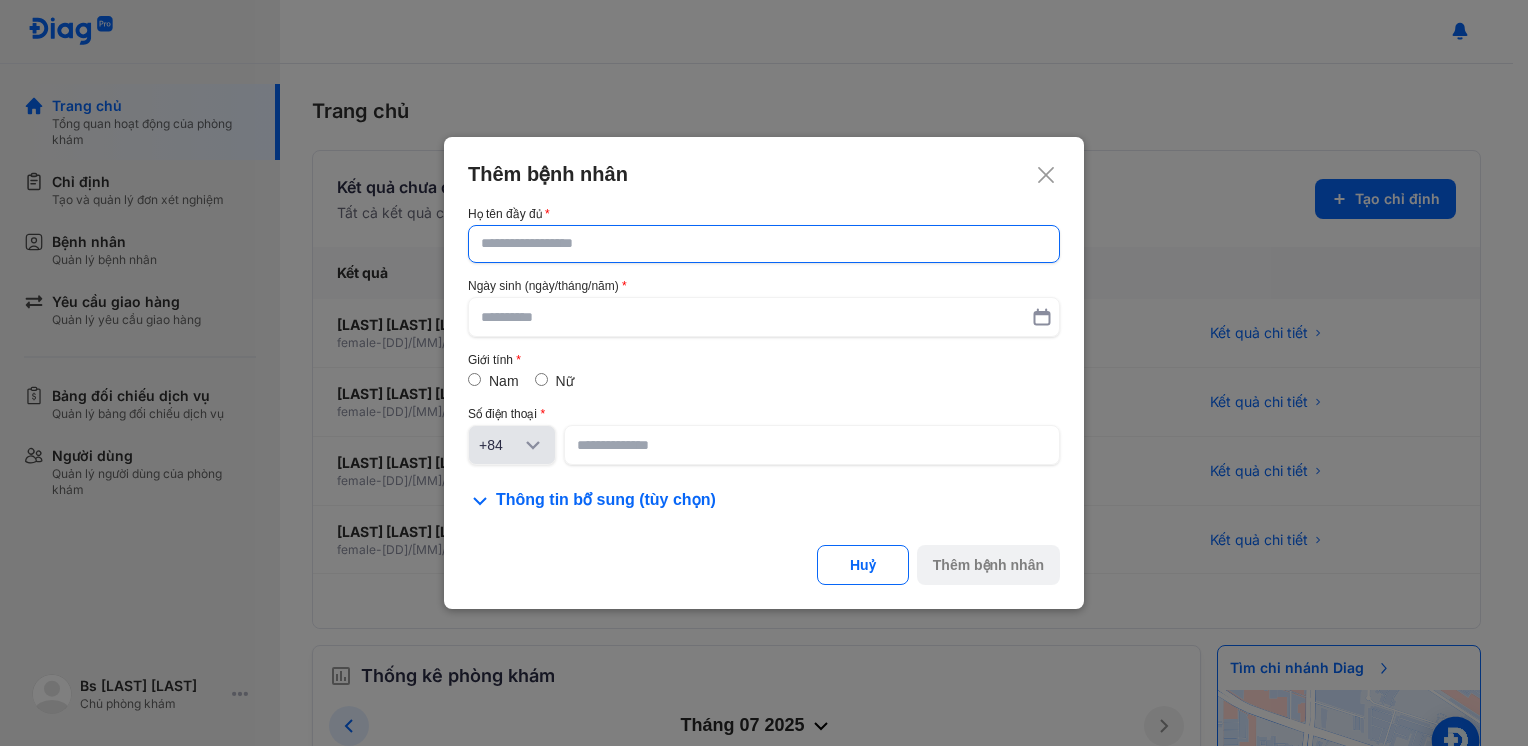 click 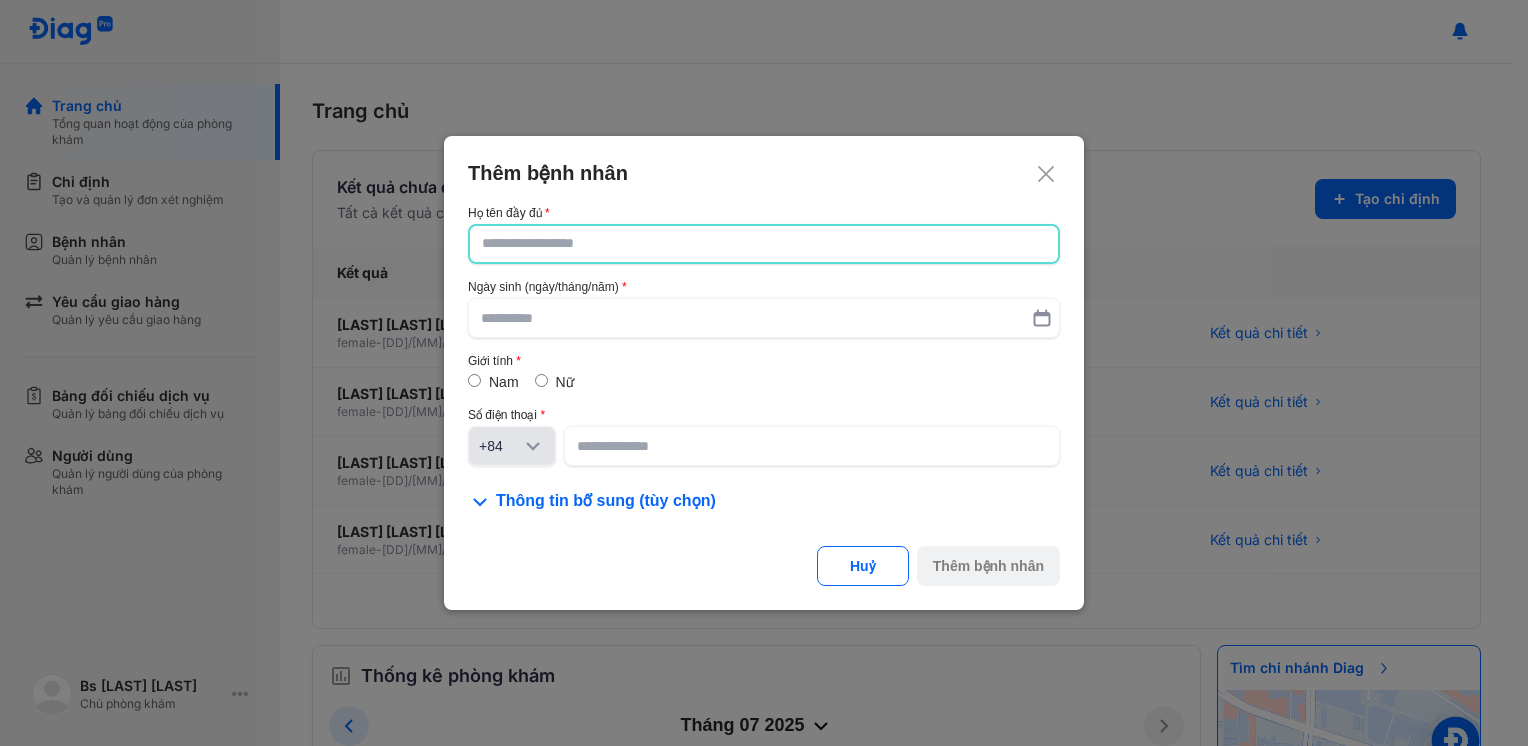 click 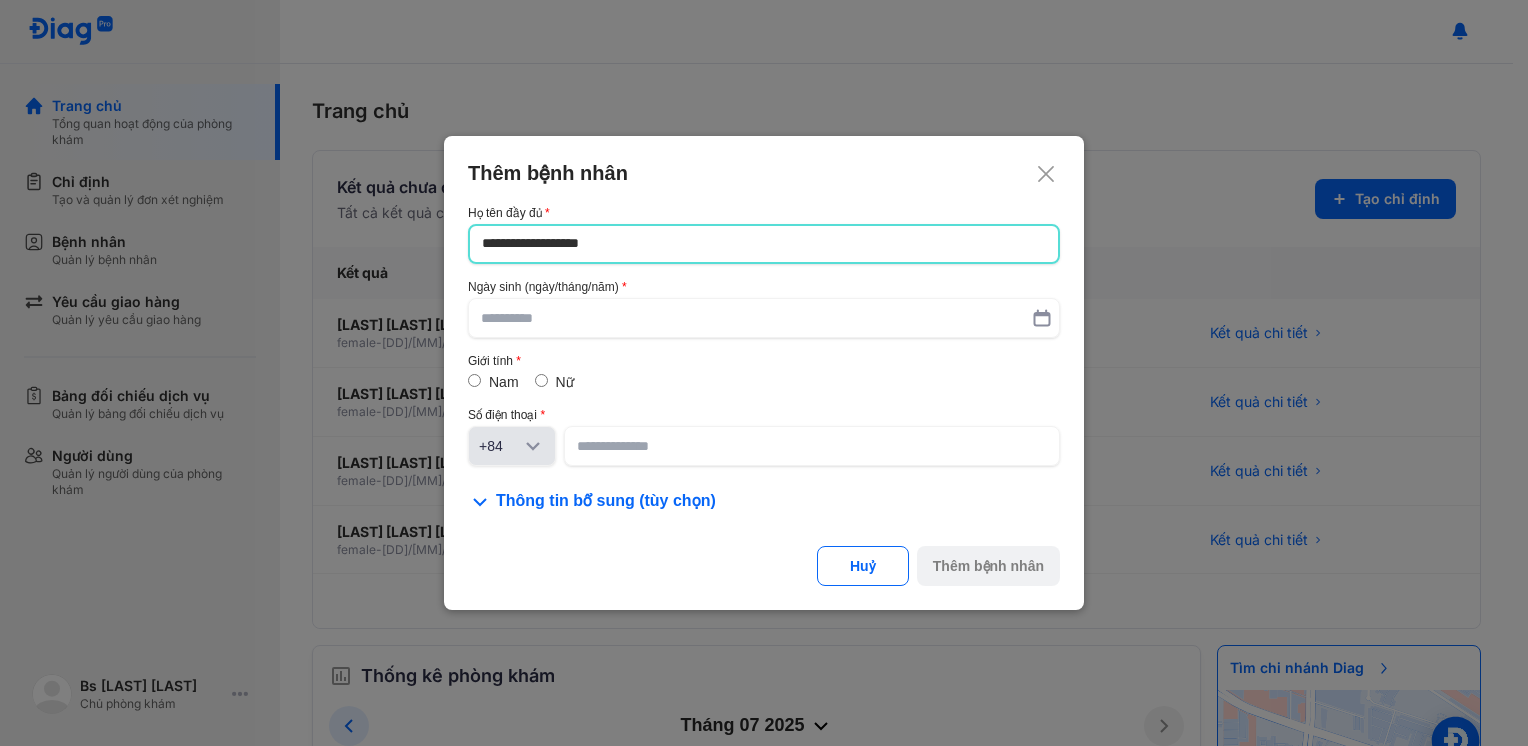 type on "**********" 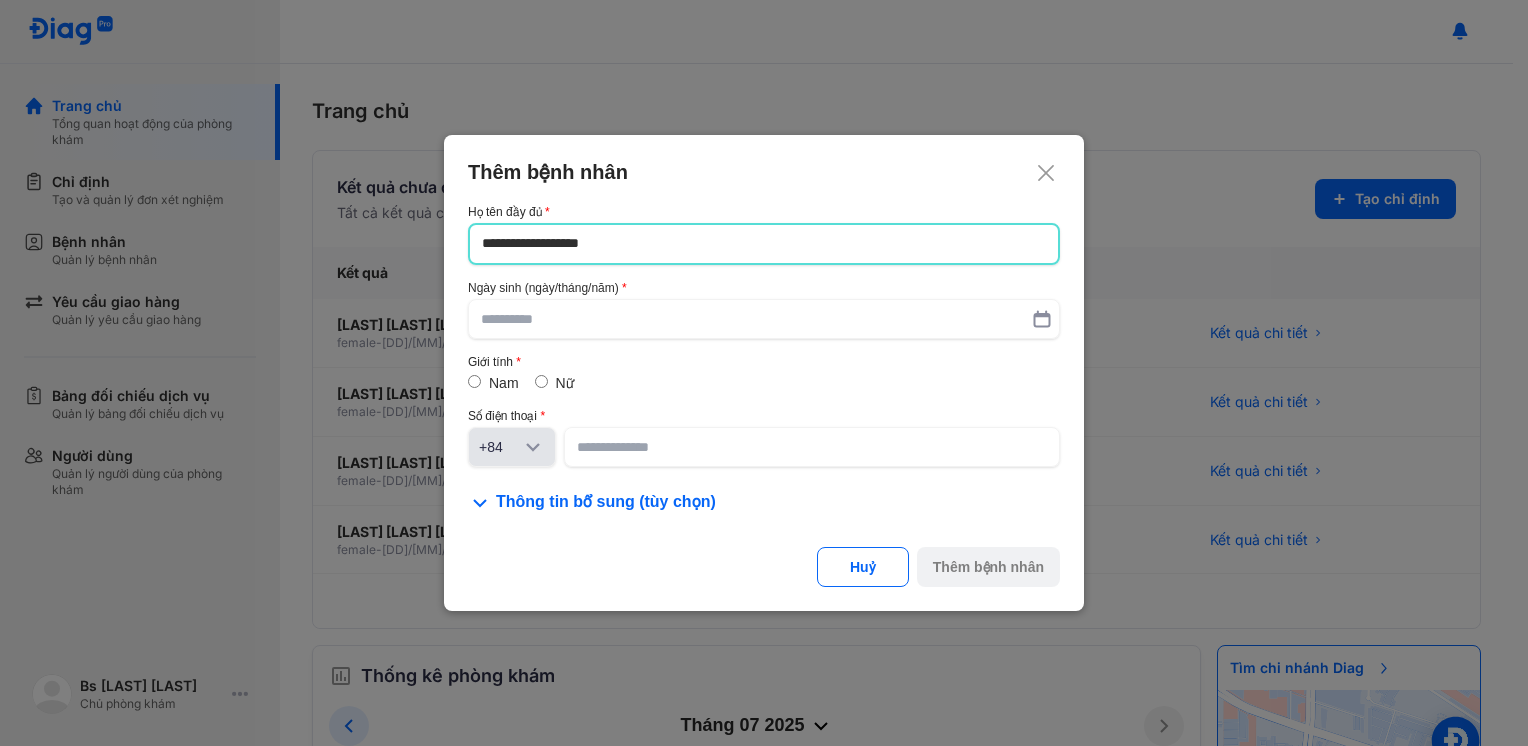 click on "Tạo chỉ định mới Nhấn chọn hoặc Thêm bệnh nhân mới để tạo chỉ định [LAST] [LAST] [LAST] Female  -  [DD]/[MM]/[YYYY] Tạo chỉ định [LAST] [LAST] [LAST] Female  -  [DD]/[MM]/[YYYY] Tạo chỉ định [LAST] [LAST] [LAST] Female  -  [DD]/[MM]/[YYYY] Tạo chỉ định [LAST] [LAST] [LAST] Female  -  [DD]/[MM]/[YYYY] Tạo chỉ định [LAST] [LAST] [LAST] Female  -  [DD]/[MM]/[YYYY] Tạo chỉ định Thêm bệnh nhân" 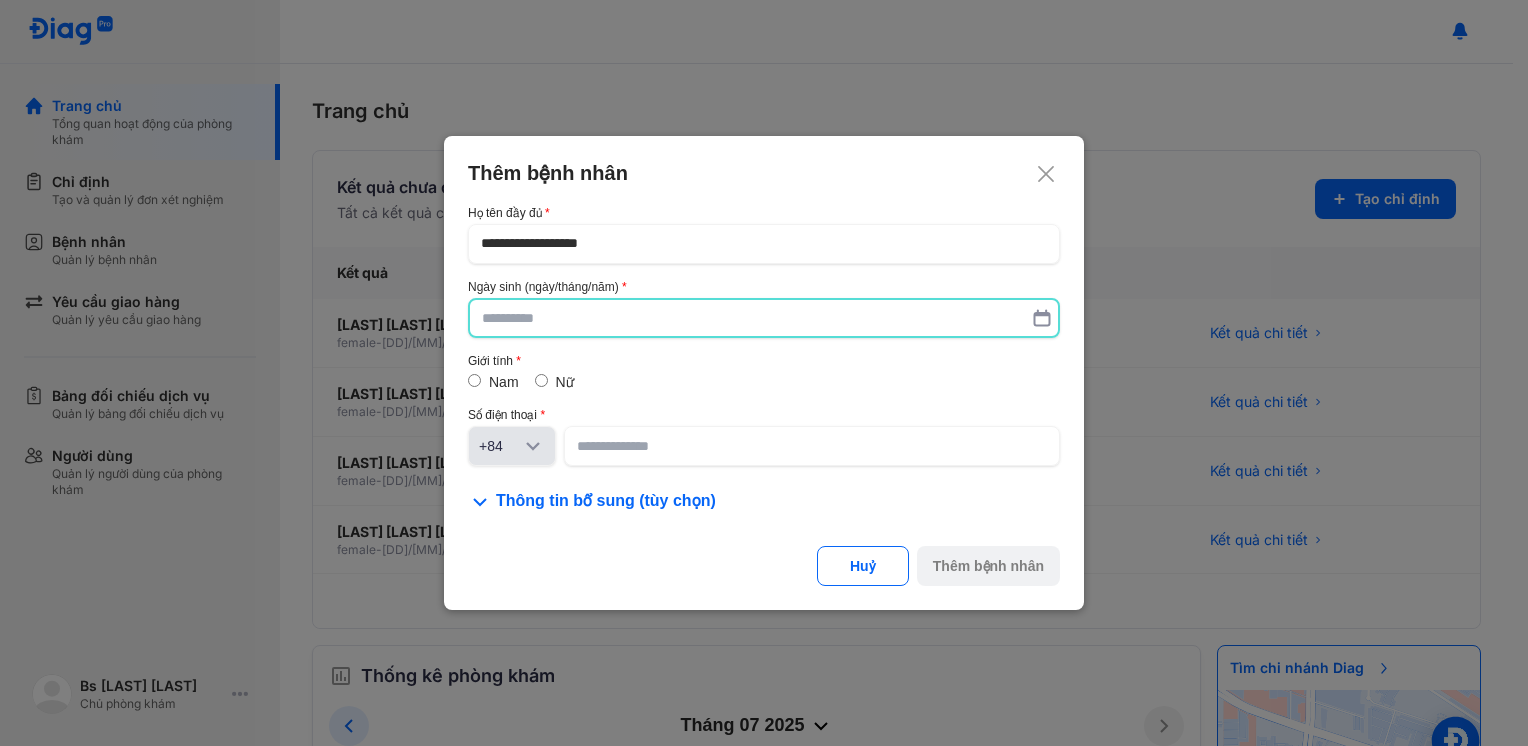 click at bounding box center [764, 318] 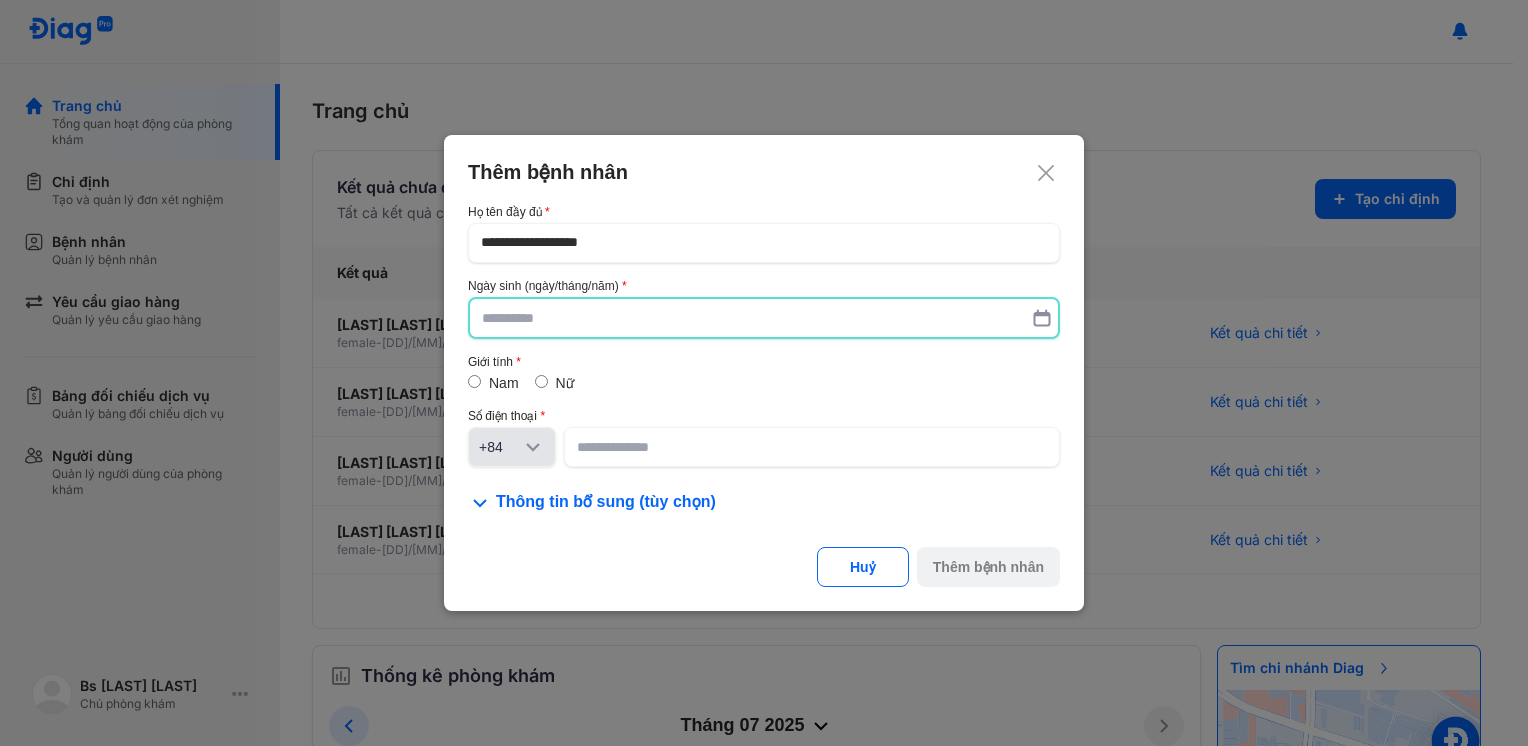 click on "Nữ" at bounding box center (565, 383) 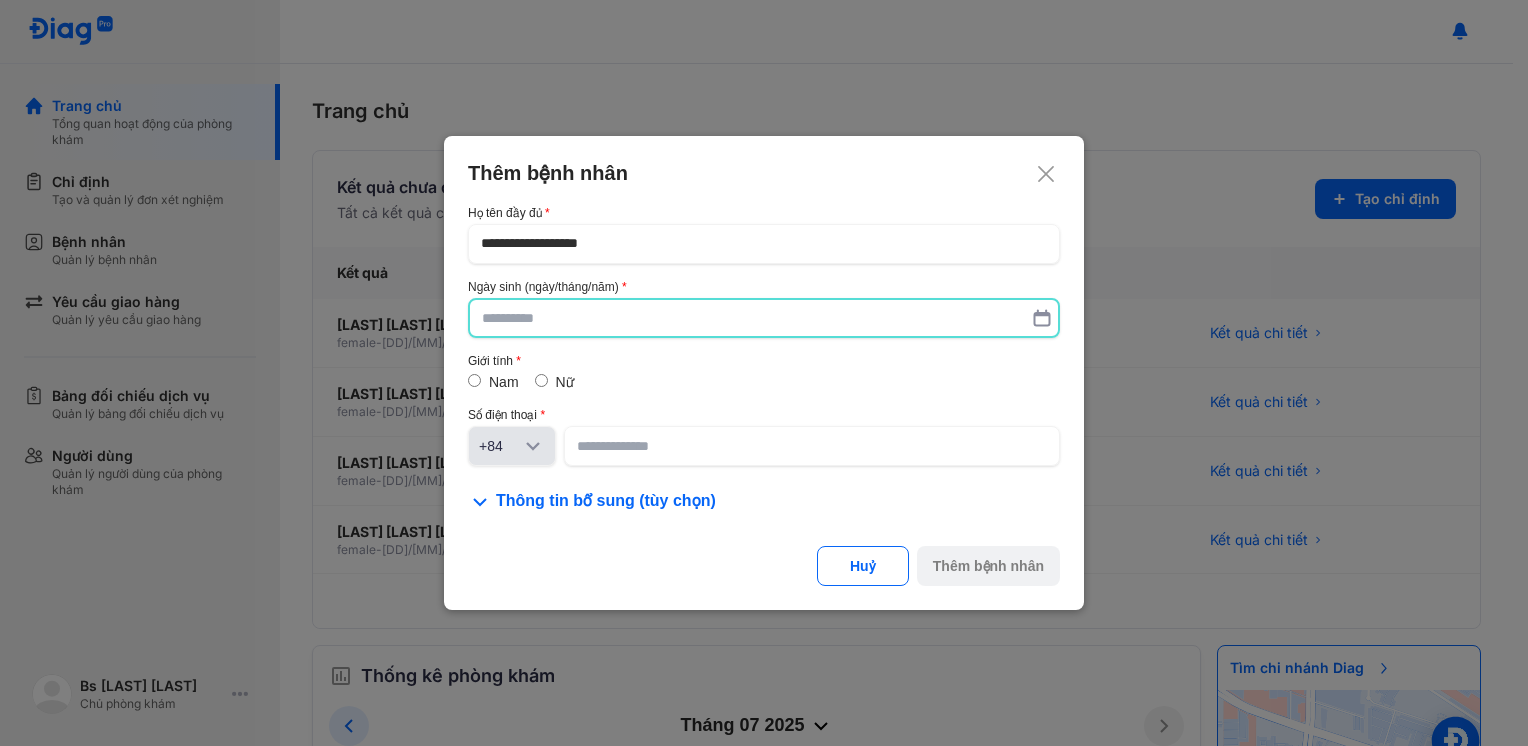click at bounding box center [764, 318] 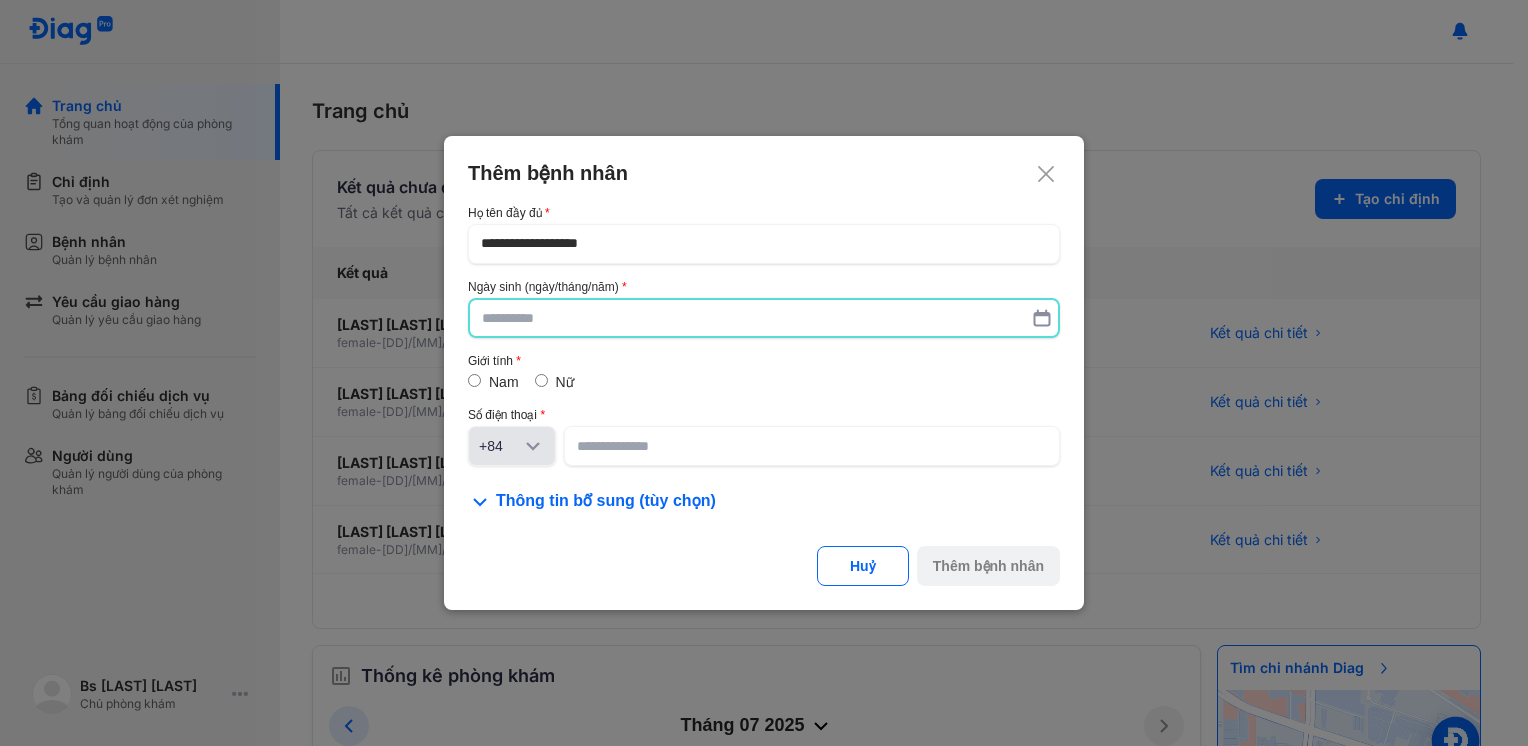 click at bounding box center (764, 318) 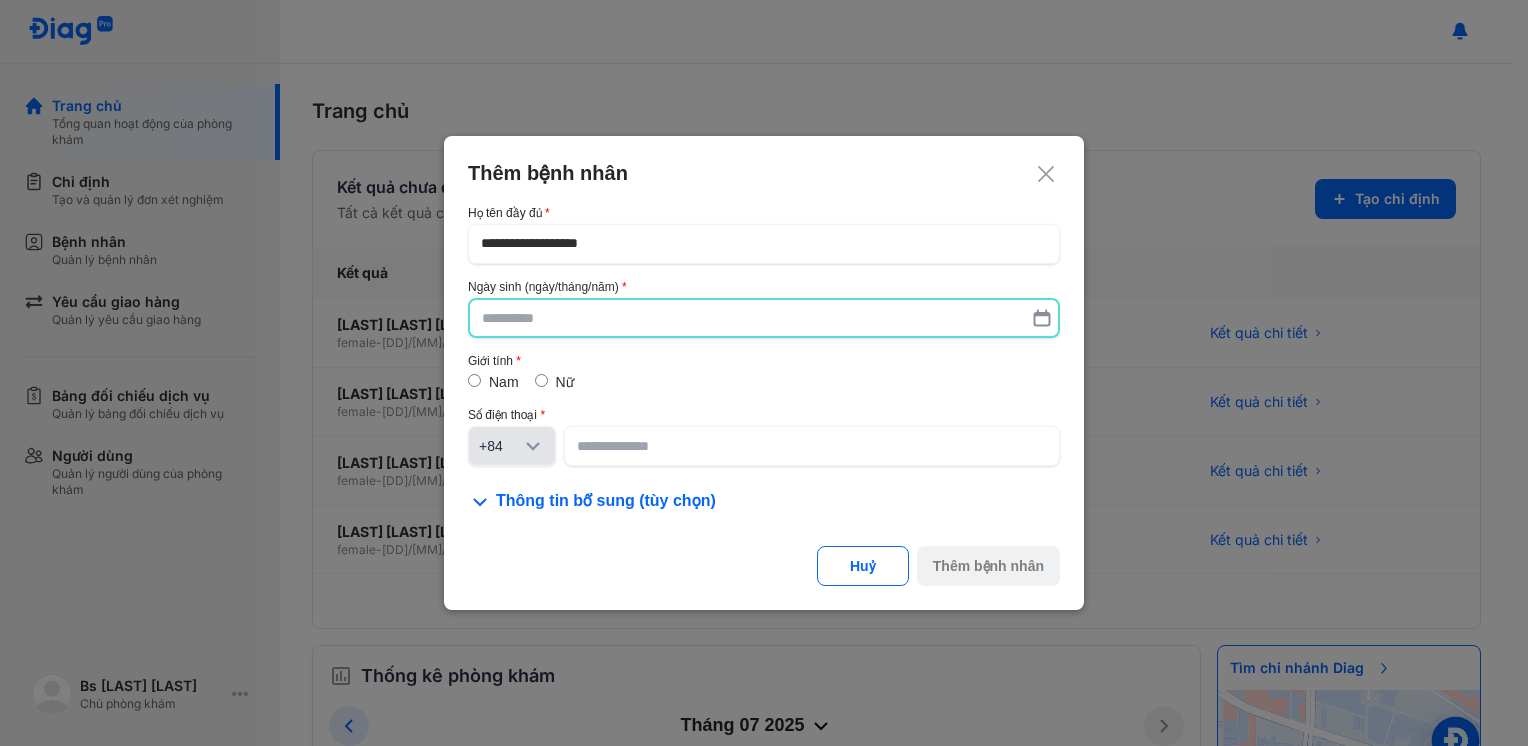 paste on "**********" 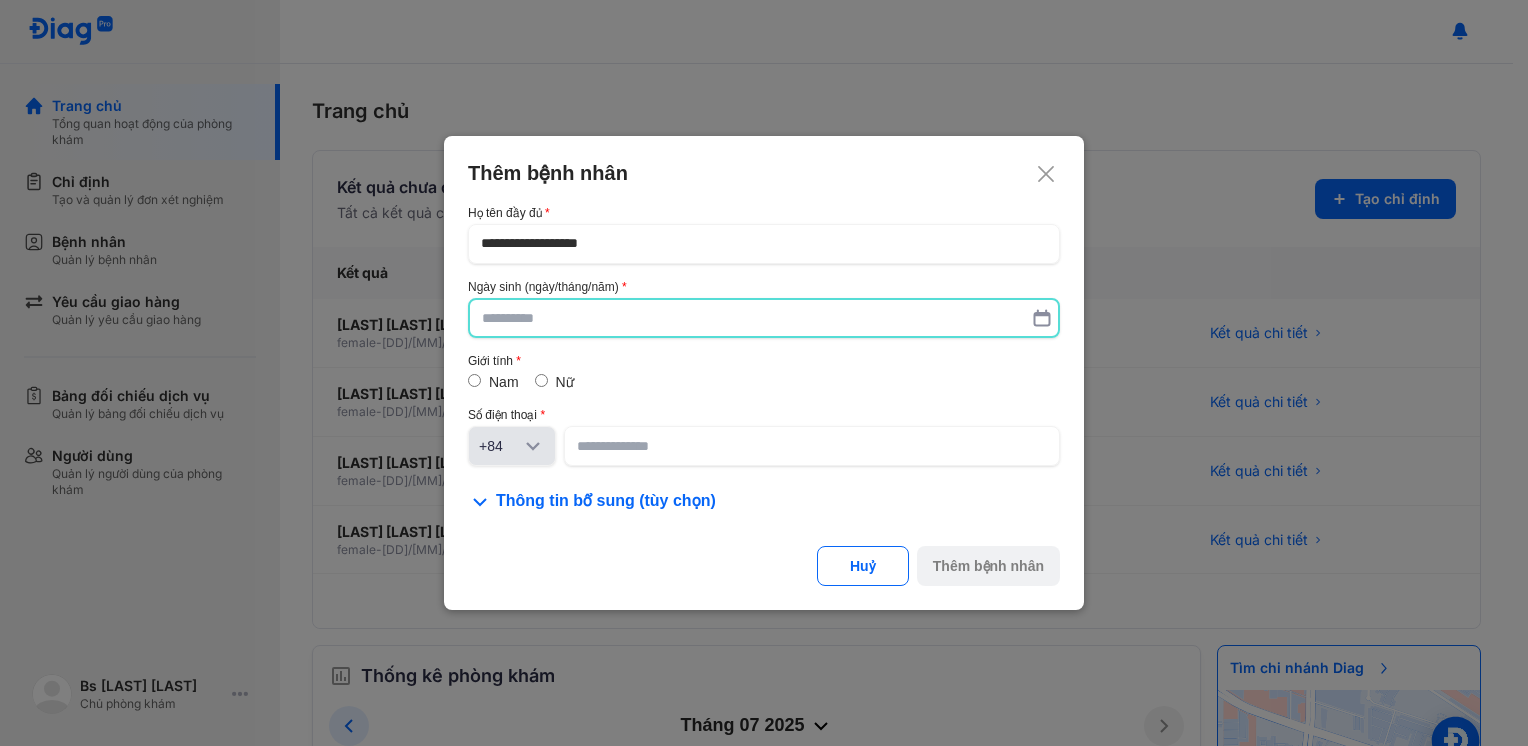 type on "**********" 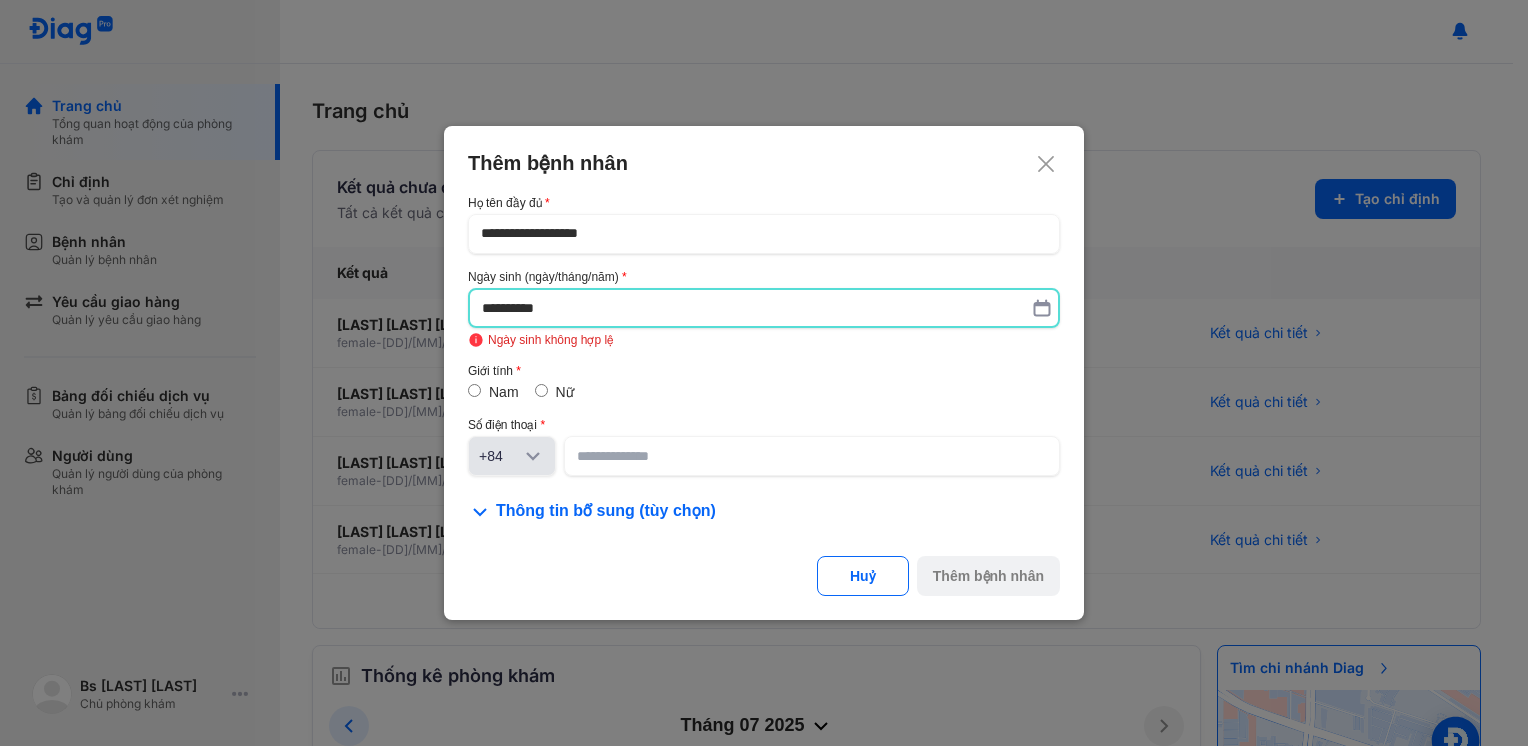 type on "****" 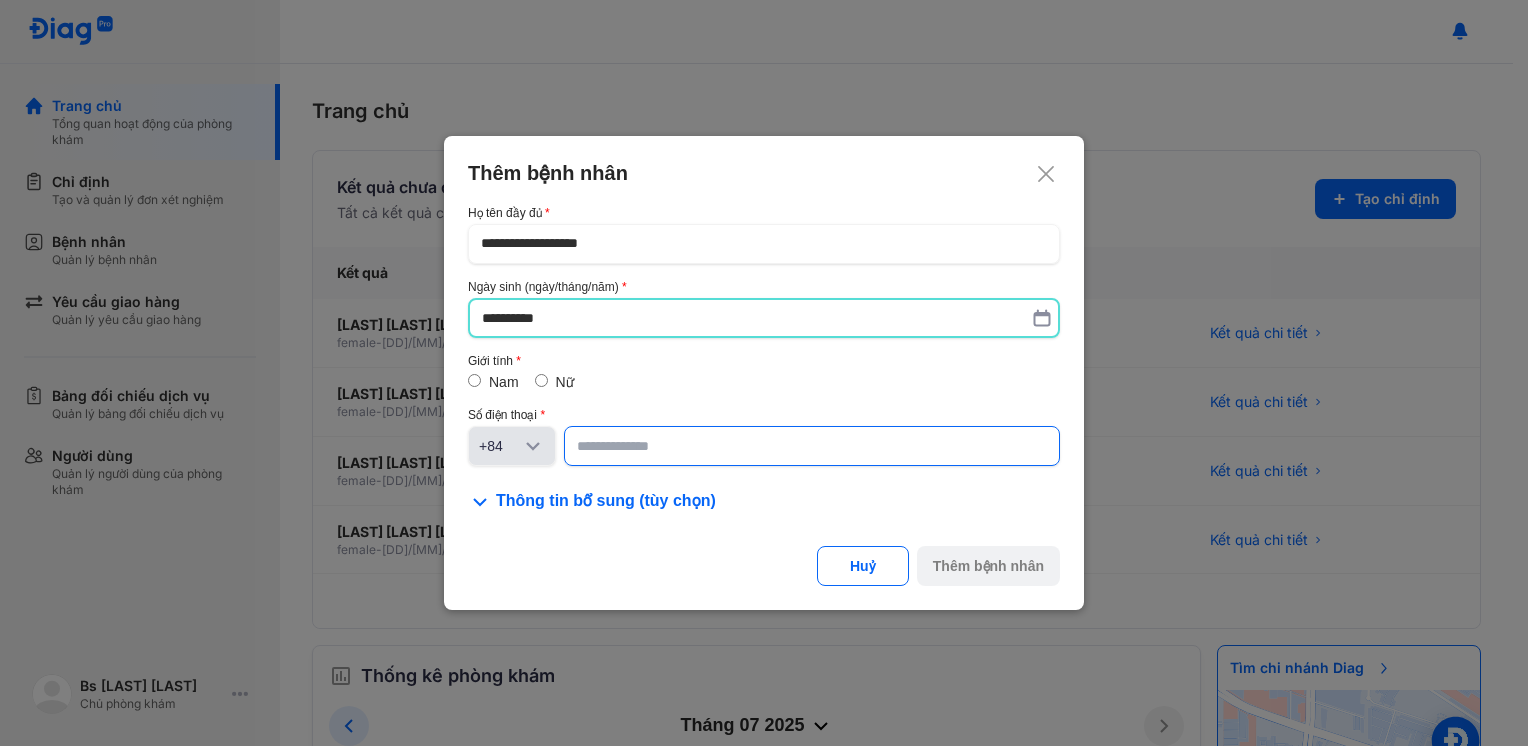 type on "**********" 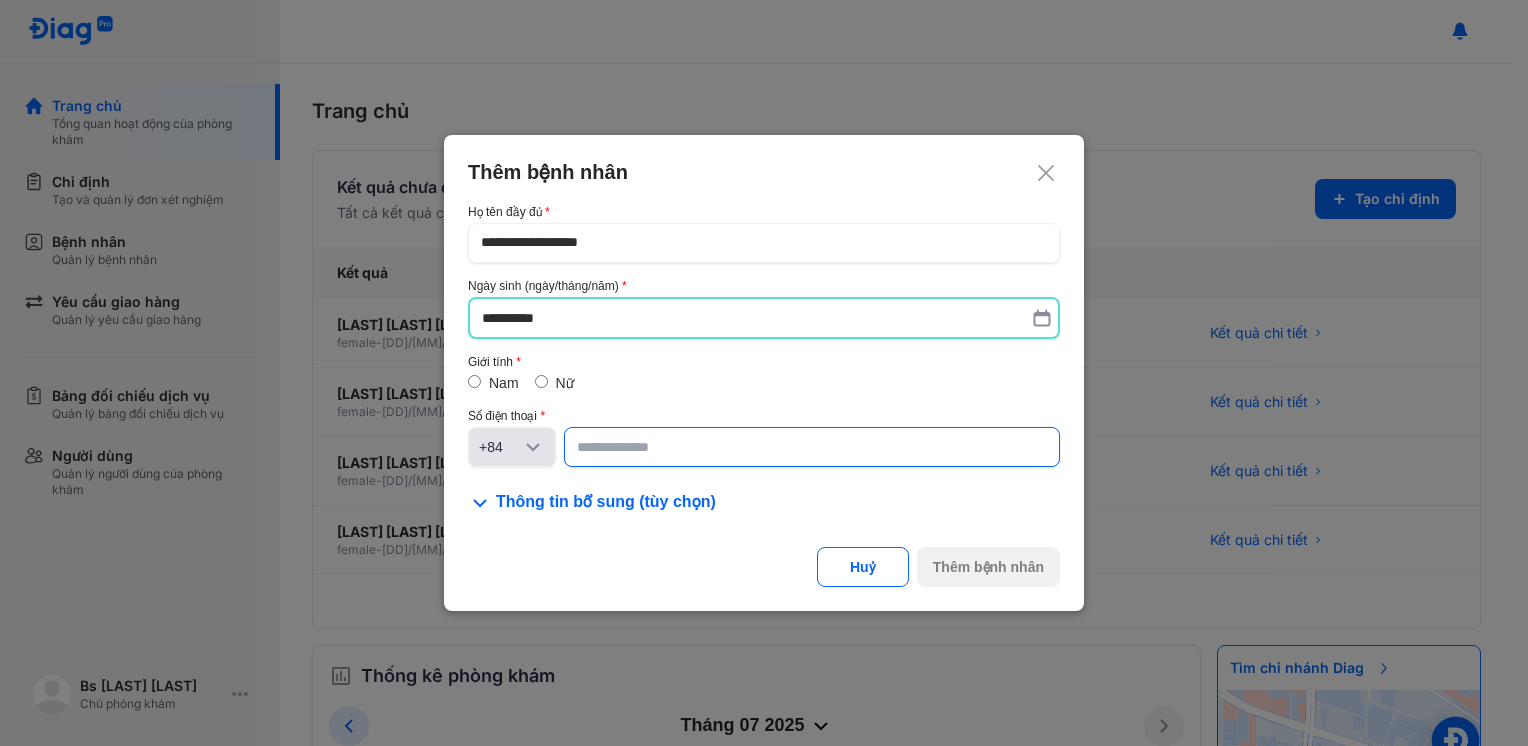 click 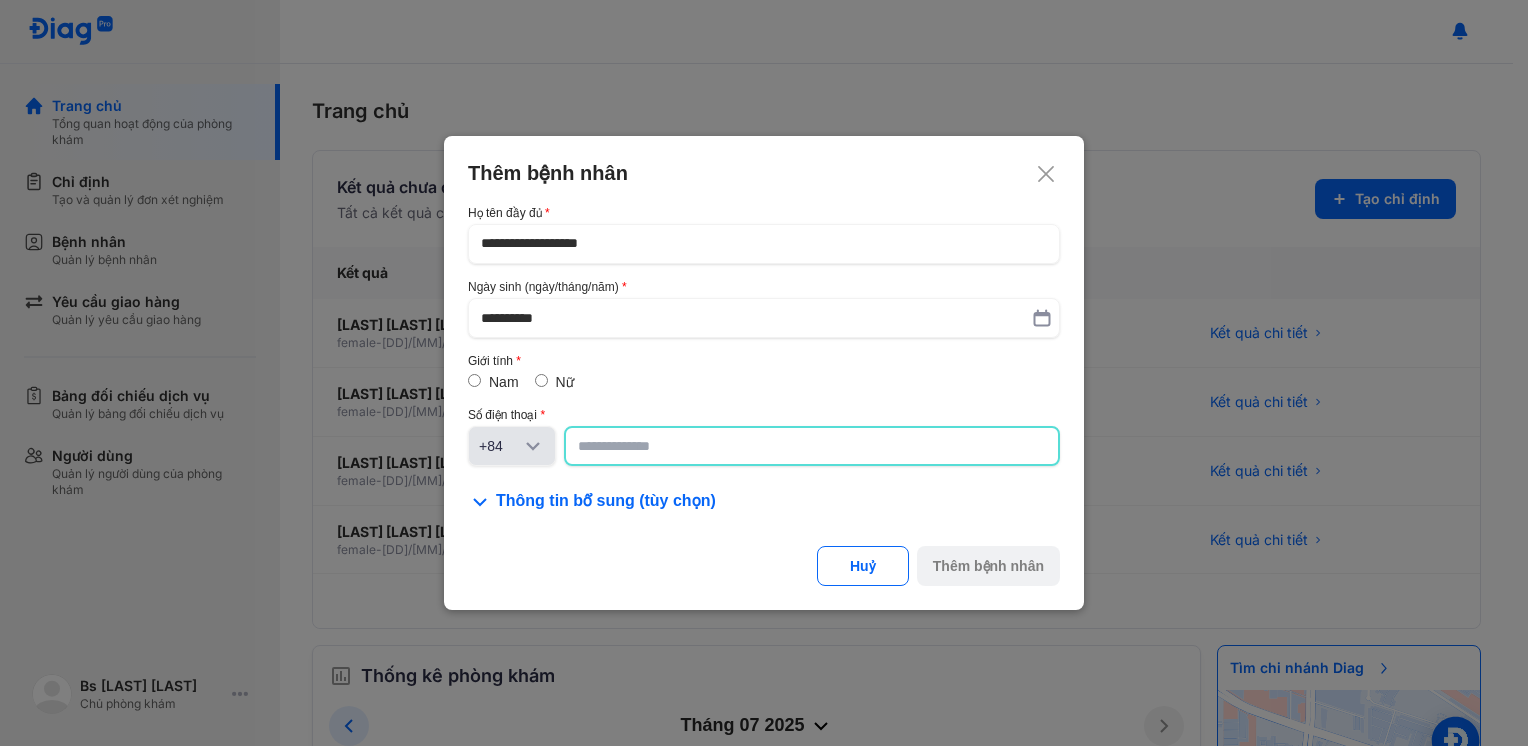 click 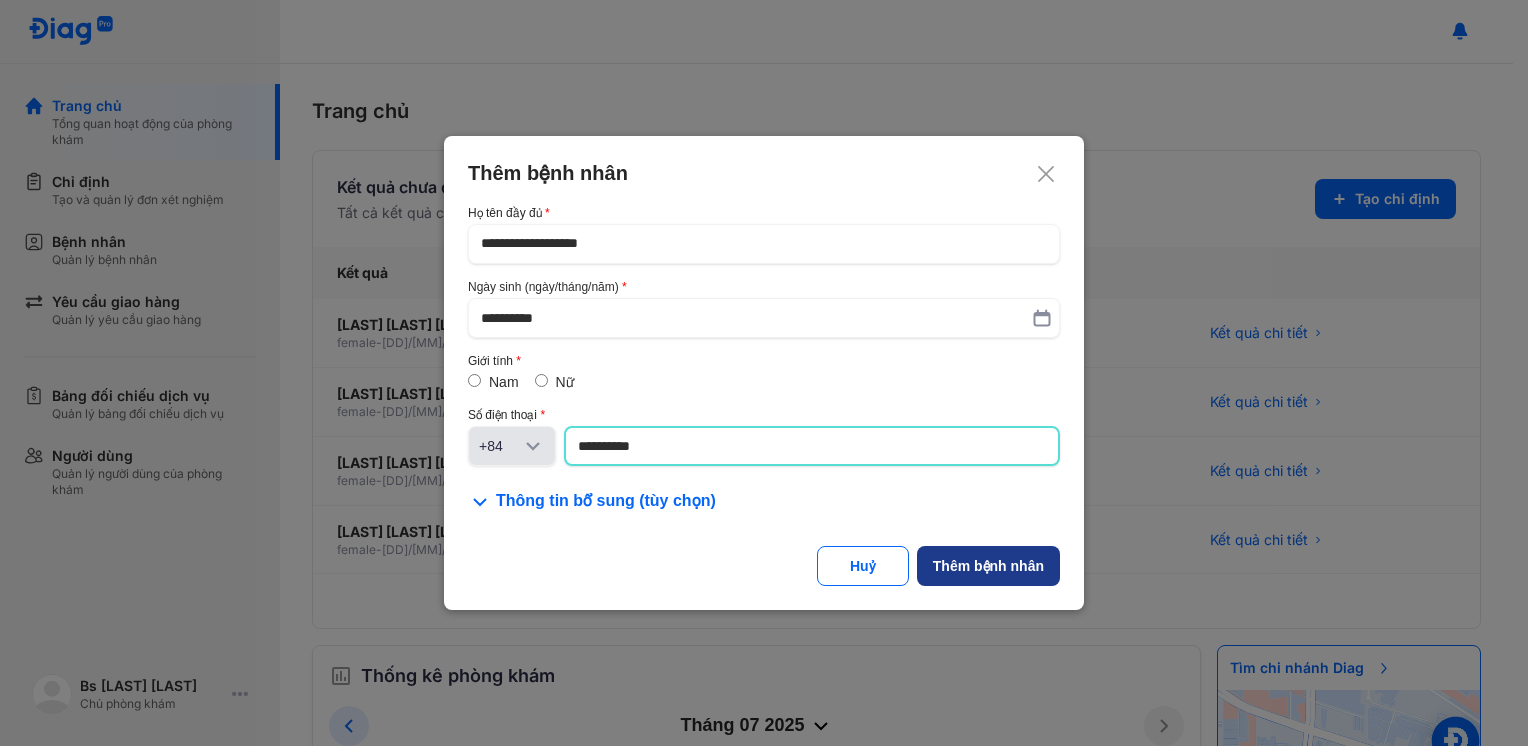 type on "**********" 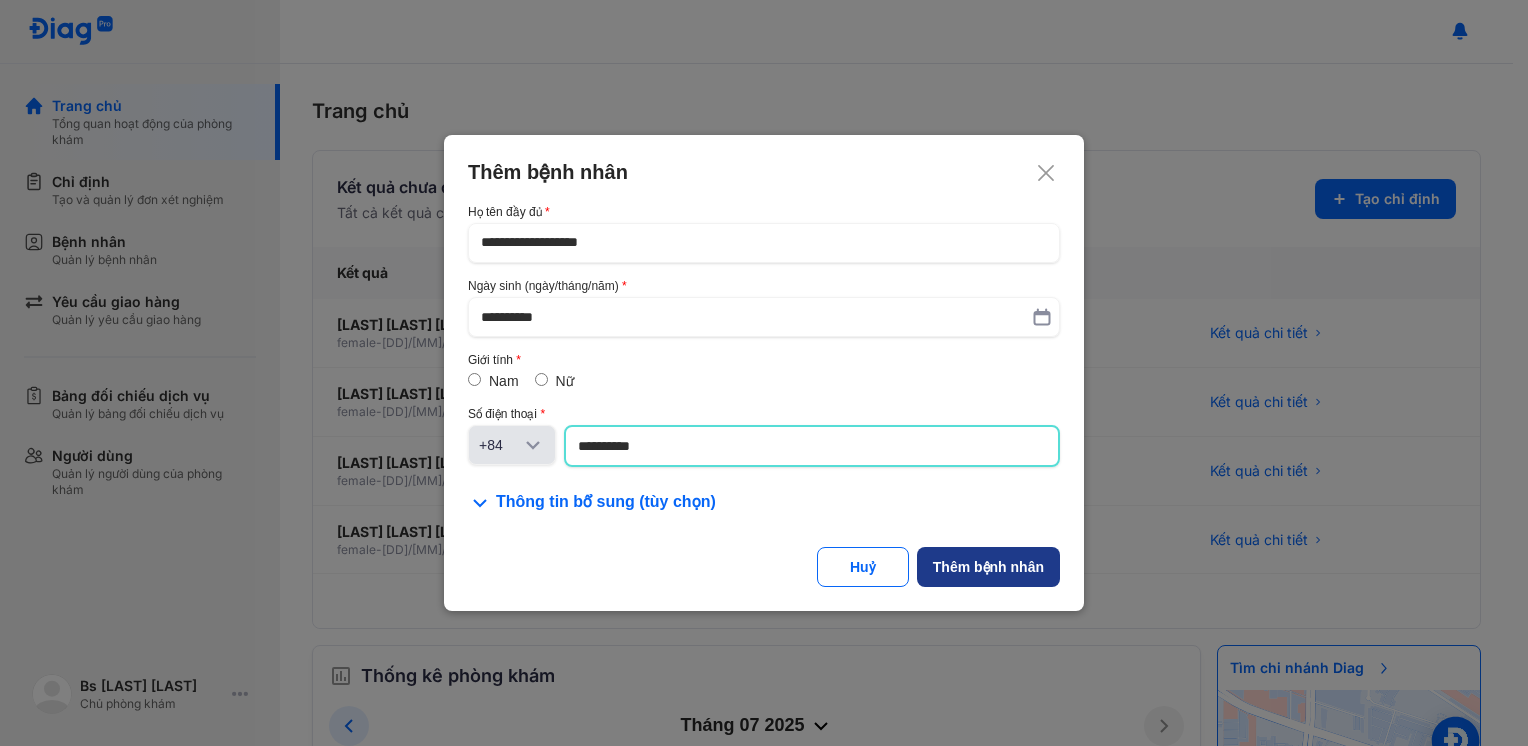 click on "Thêm bệnh nhân" 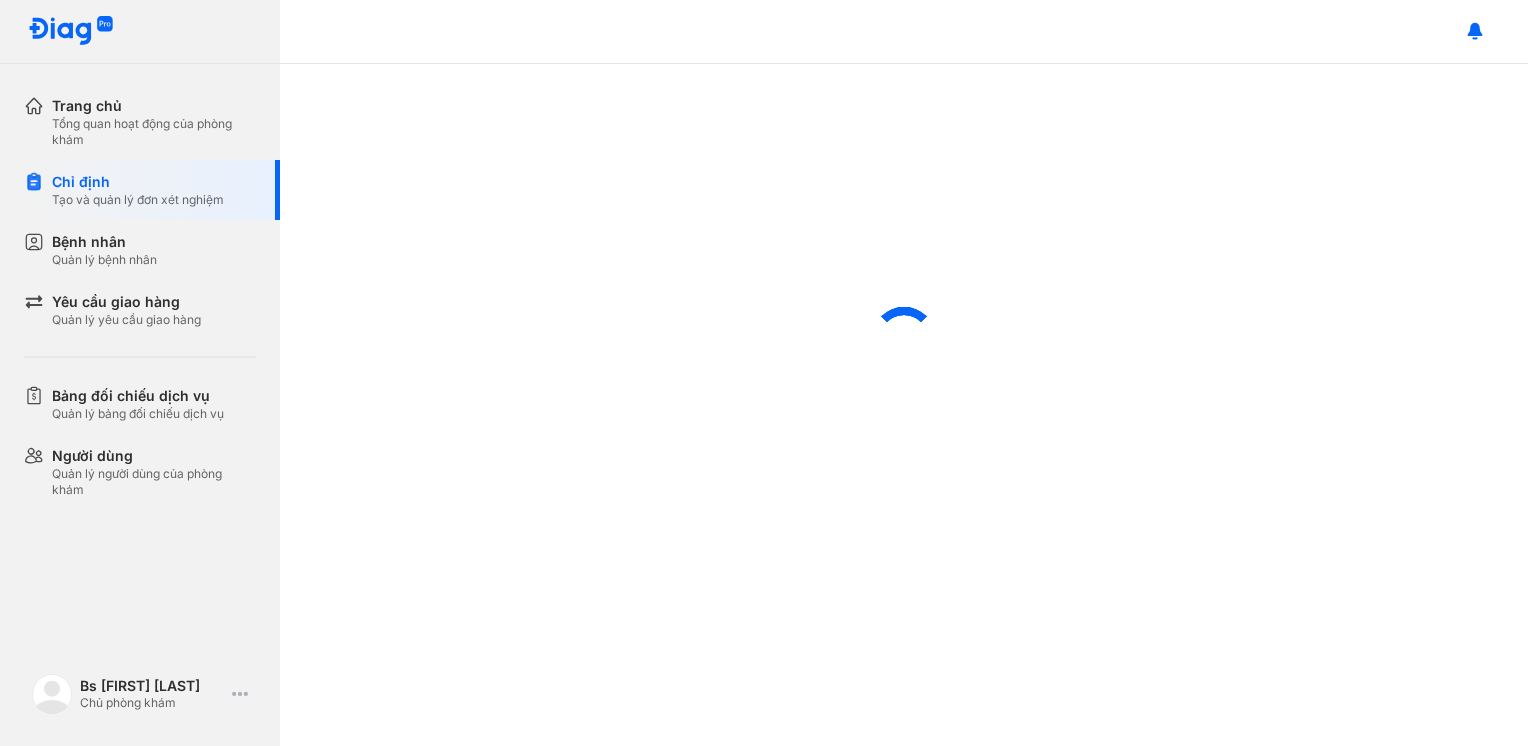 scroll, scrollTop: 0, scrollLeft: 0, axis: both 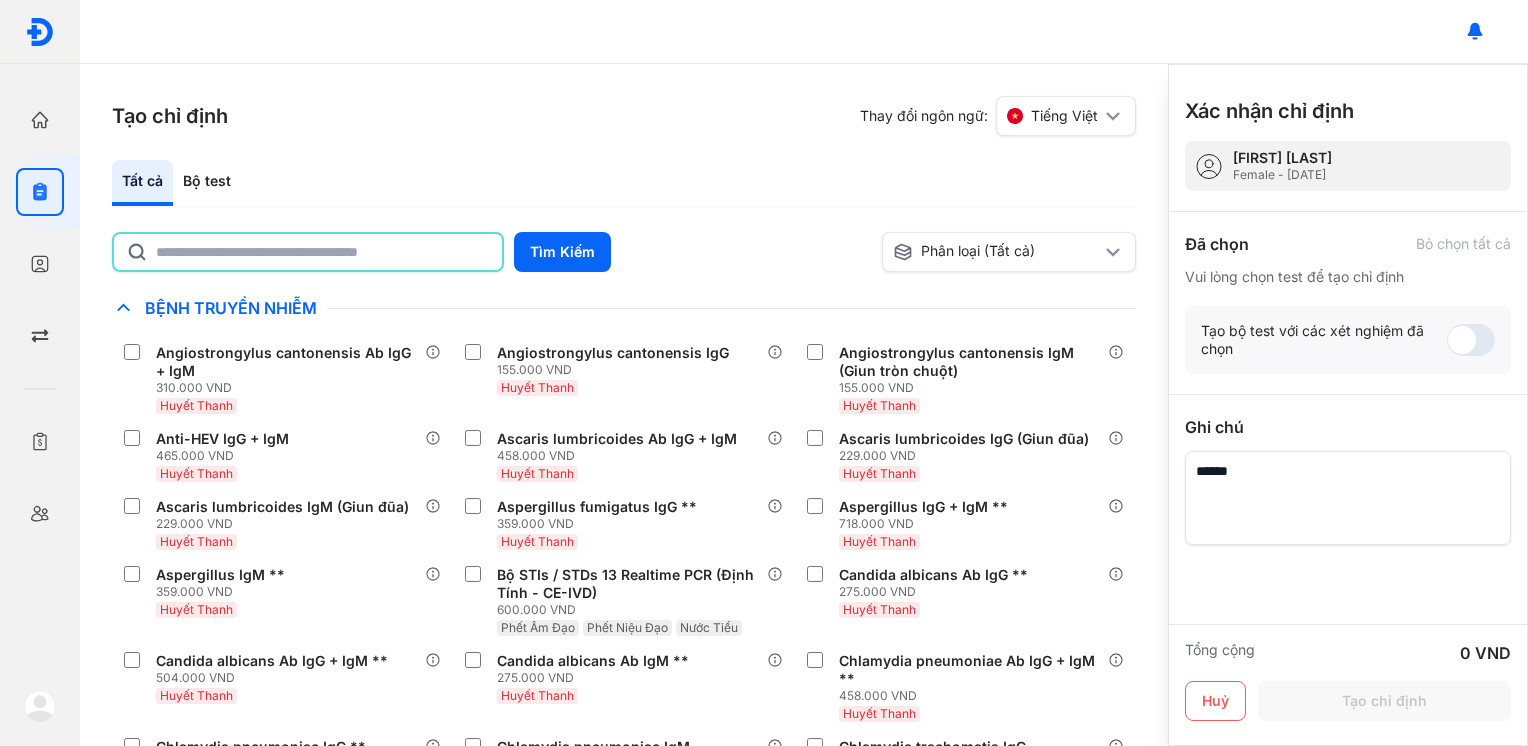 click 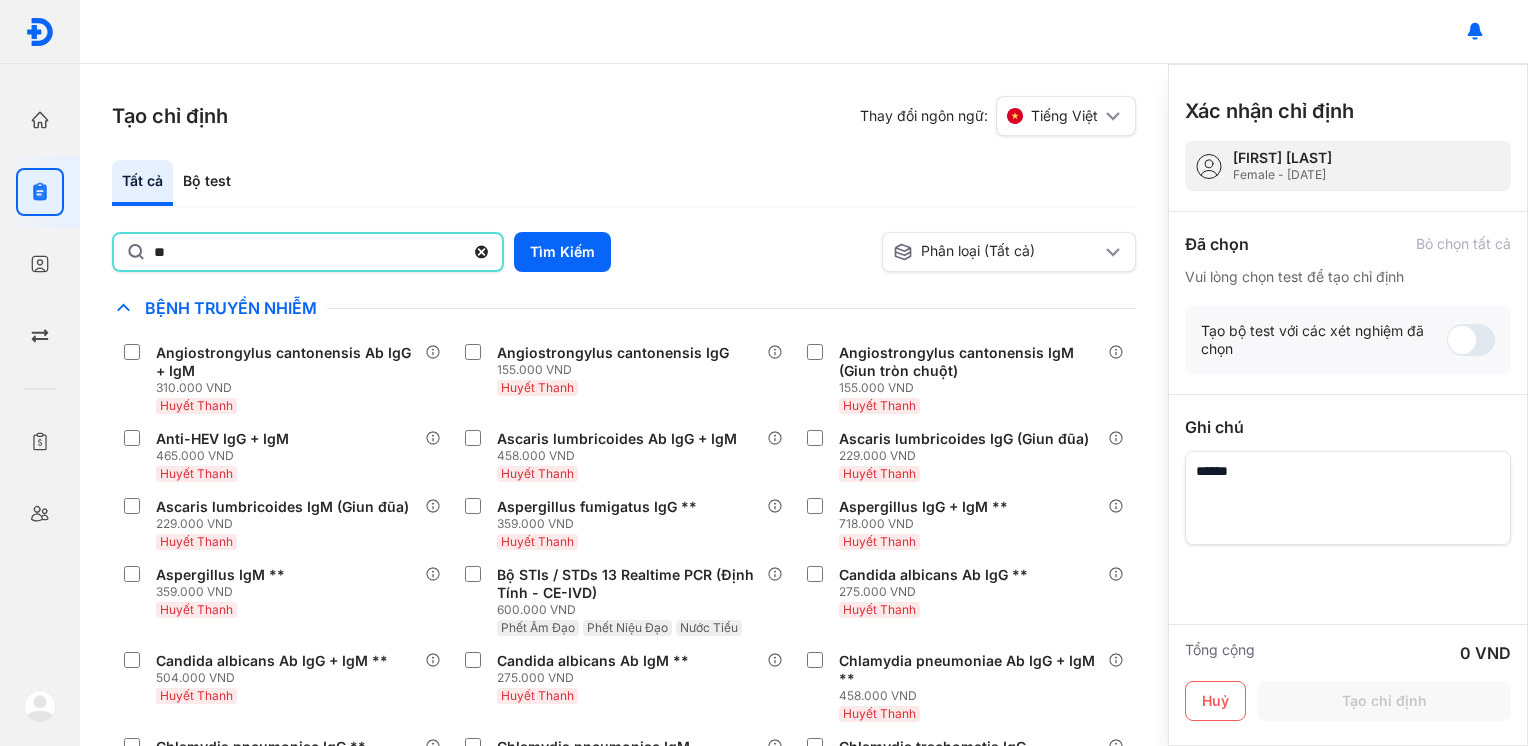 type on "*" 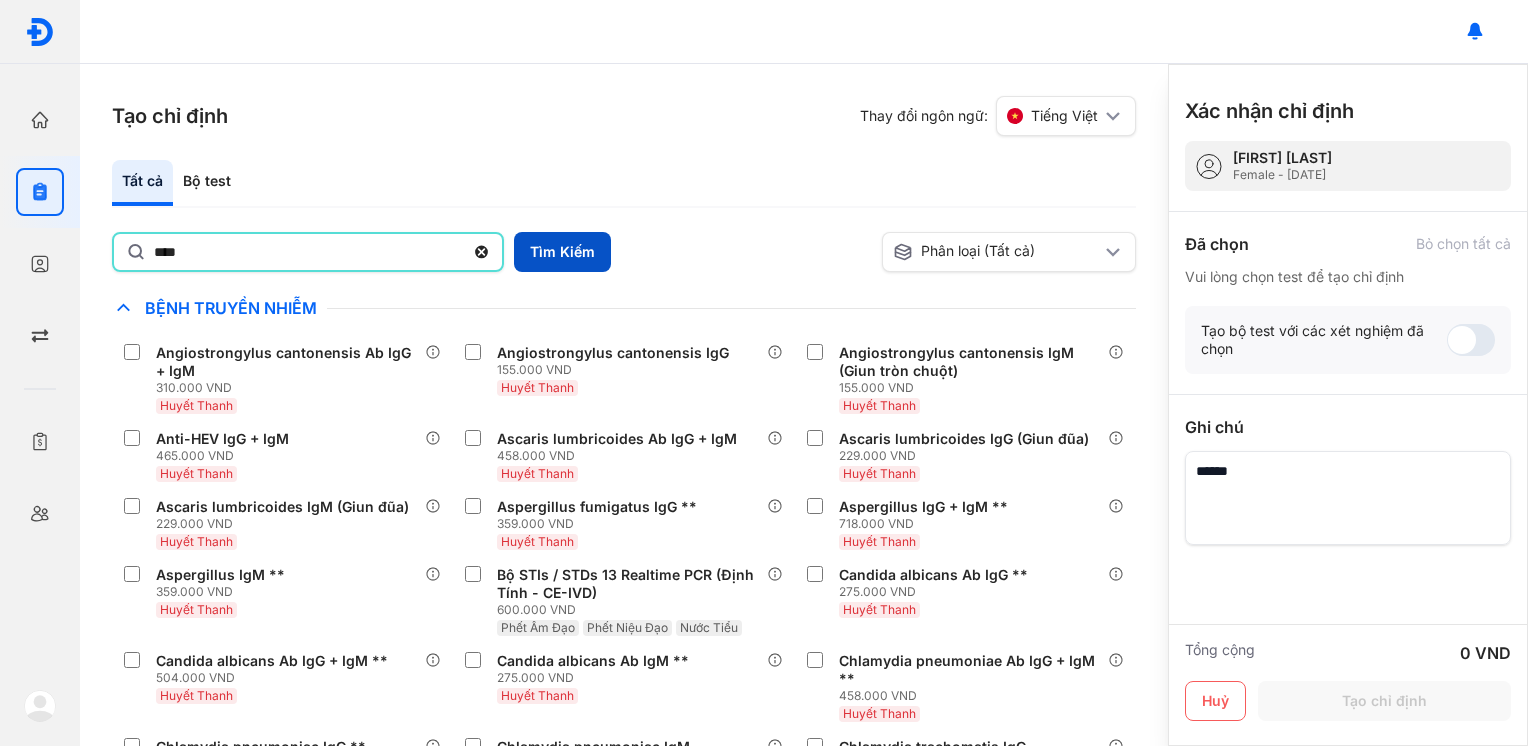 type on "****" 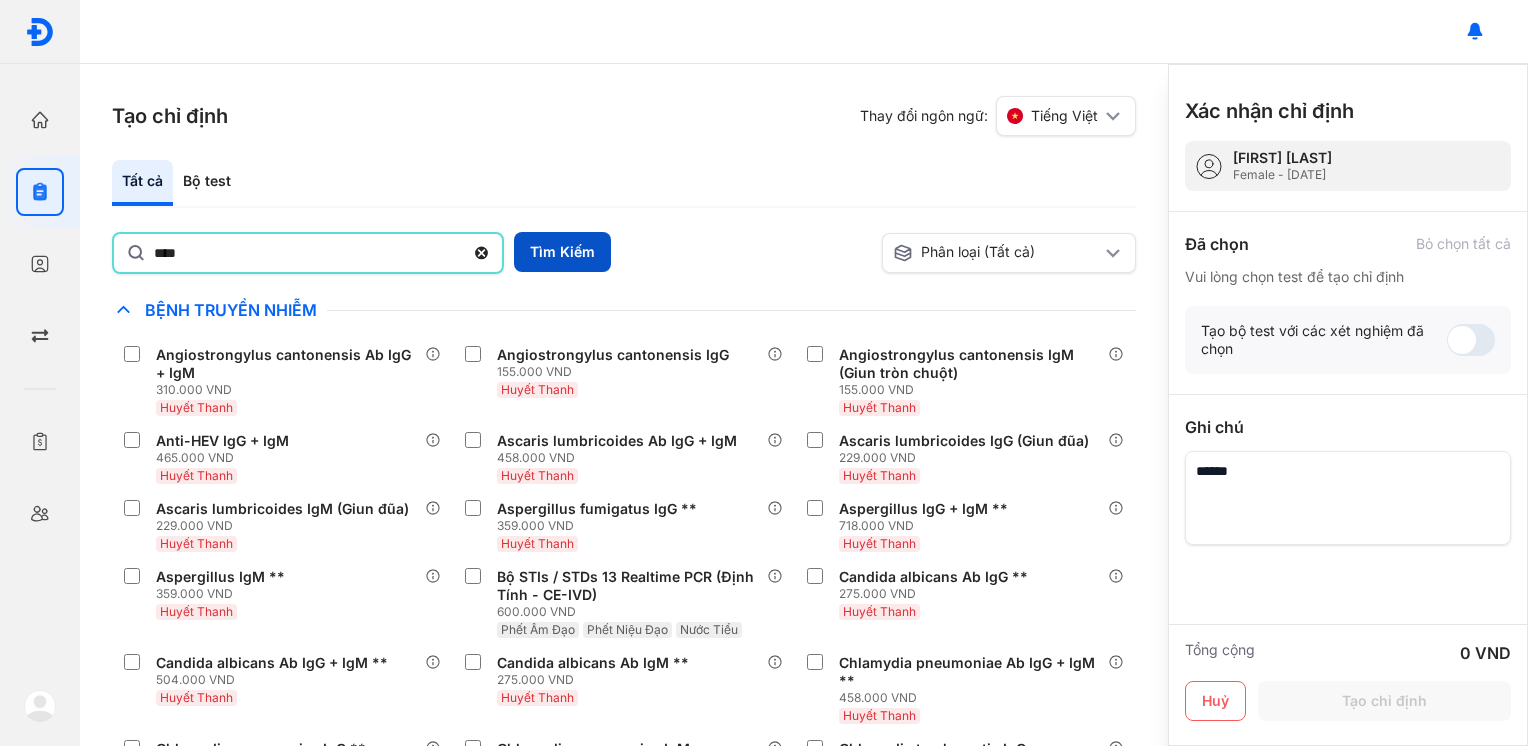 click on "Tìm Kiếm" at bounding box center [562, 252] 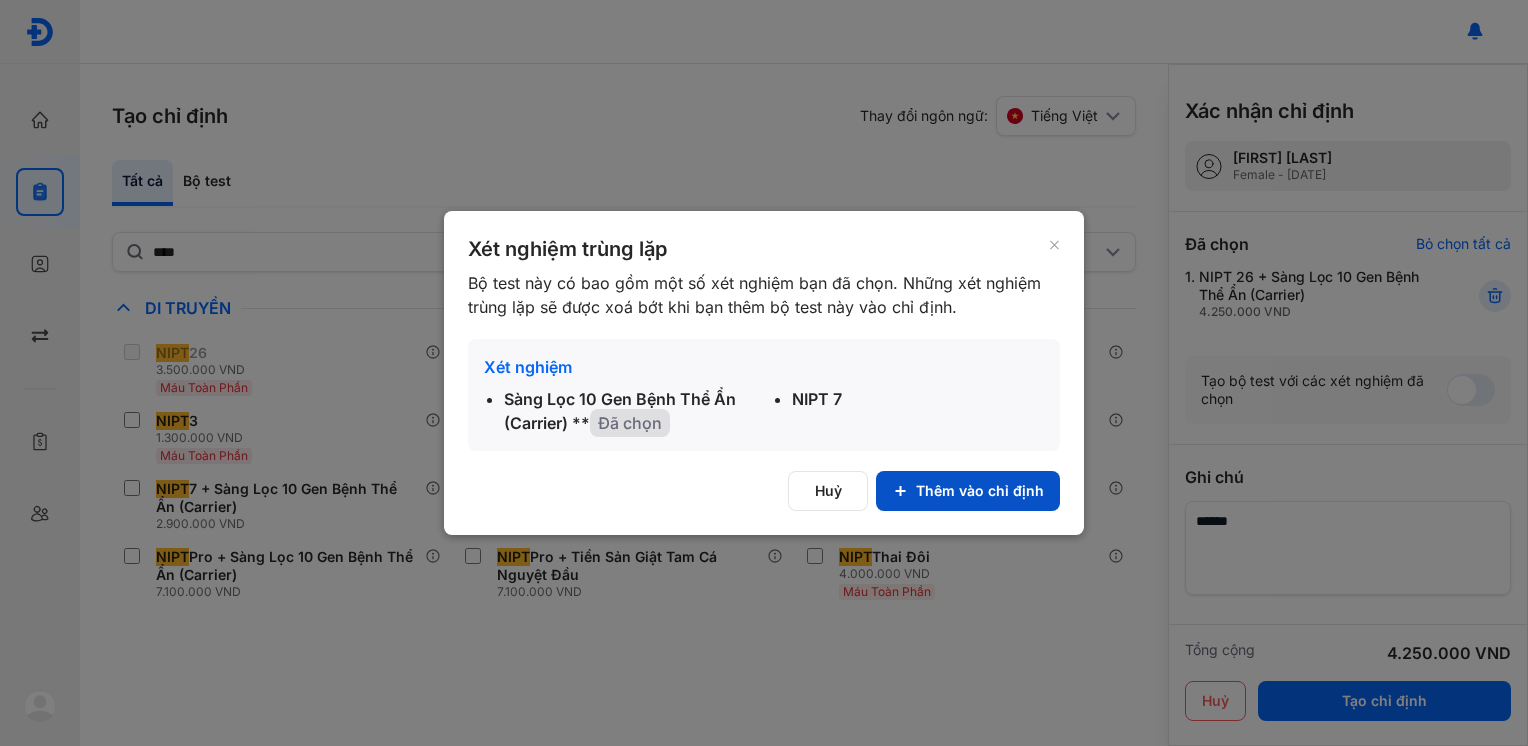 click on "Thêm vào chỉ định" at bounding box center [968, 491] 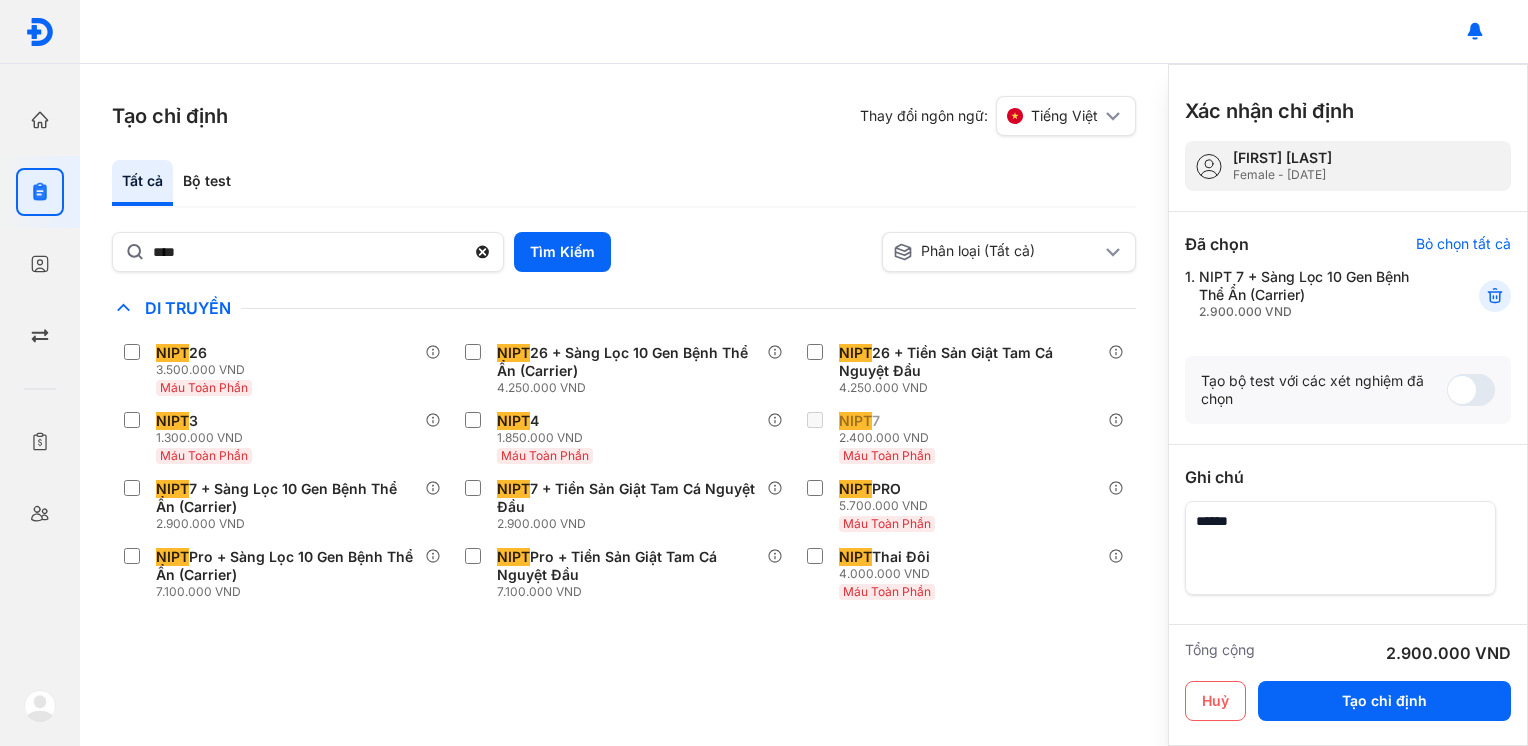 click at bounding box center (1340, 548) 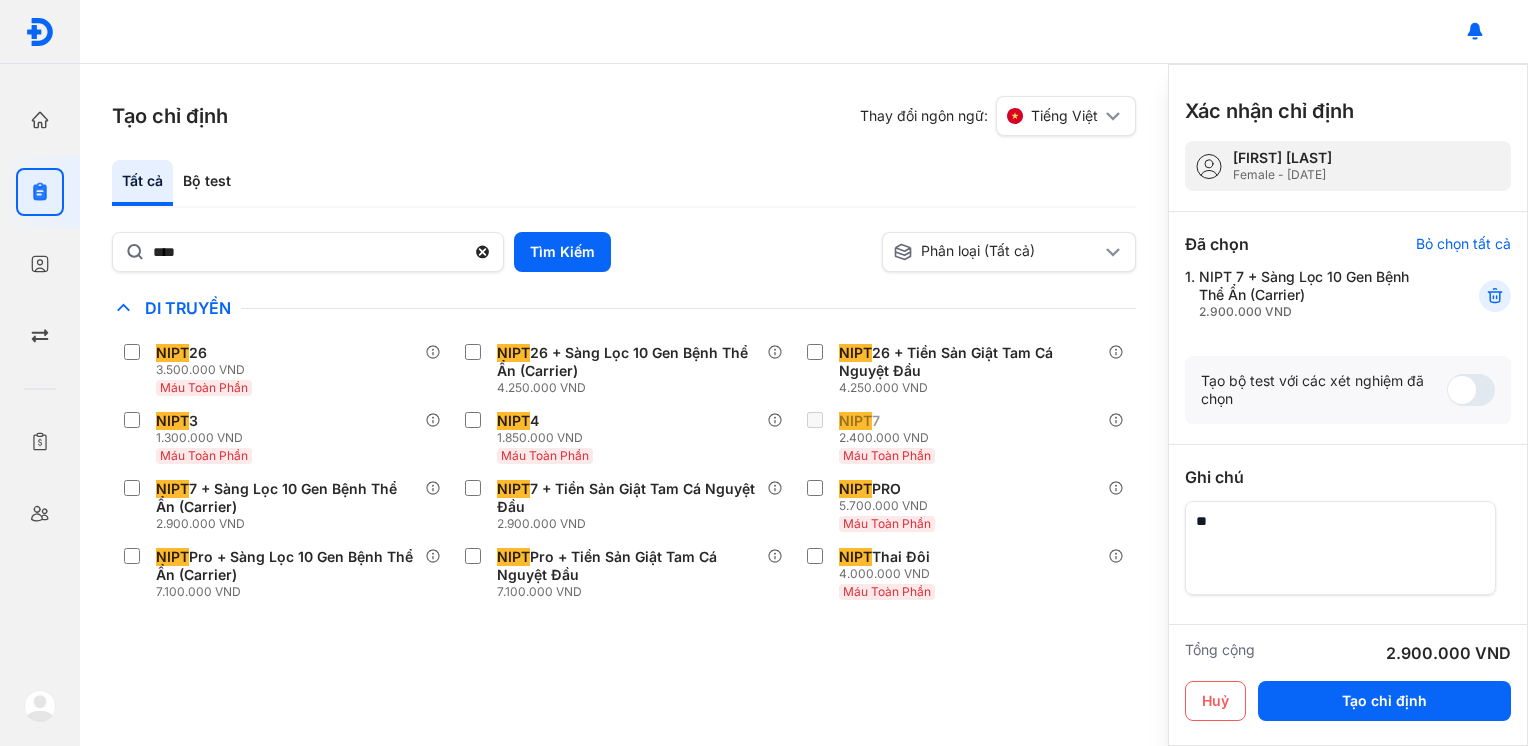 type on "*" 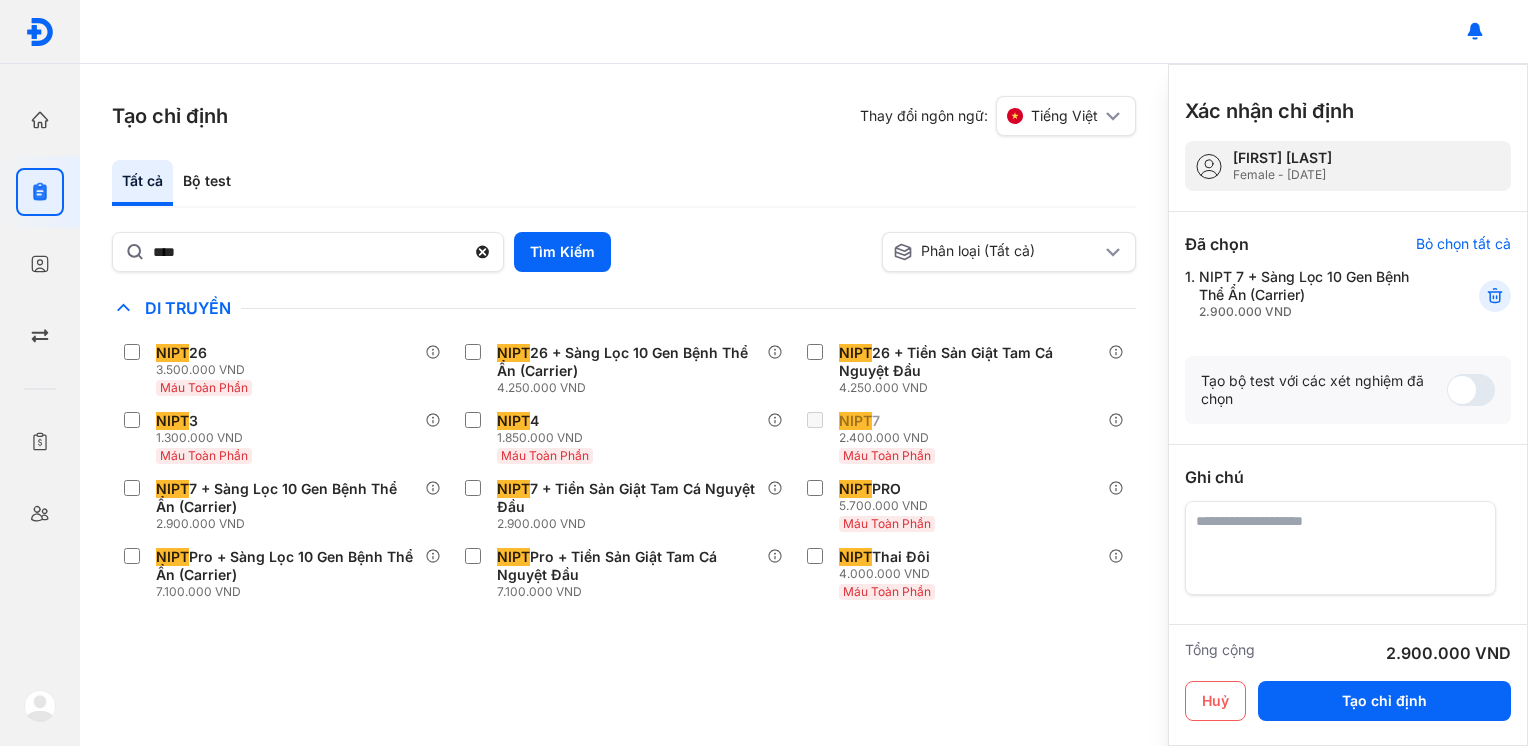 type on "*" 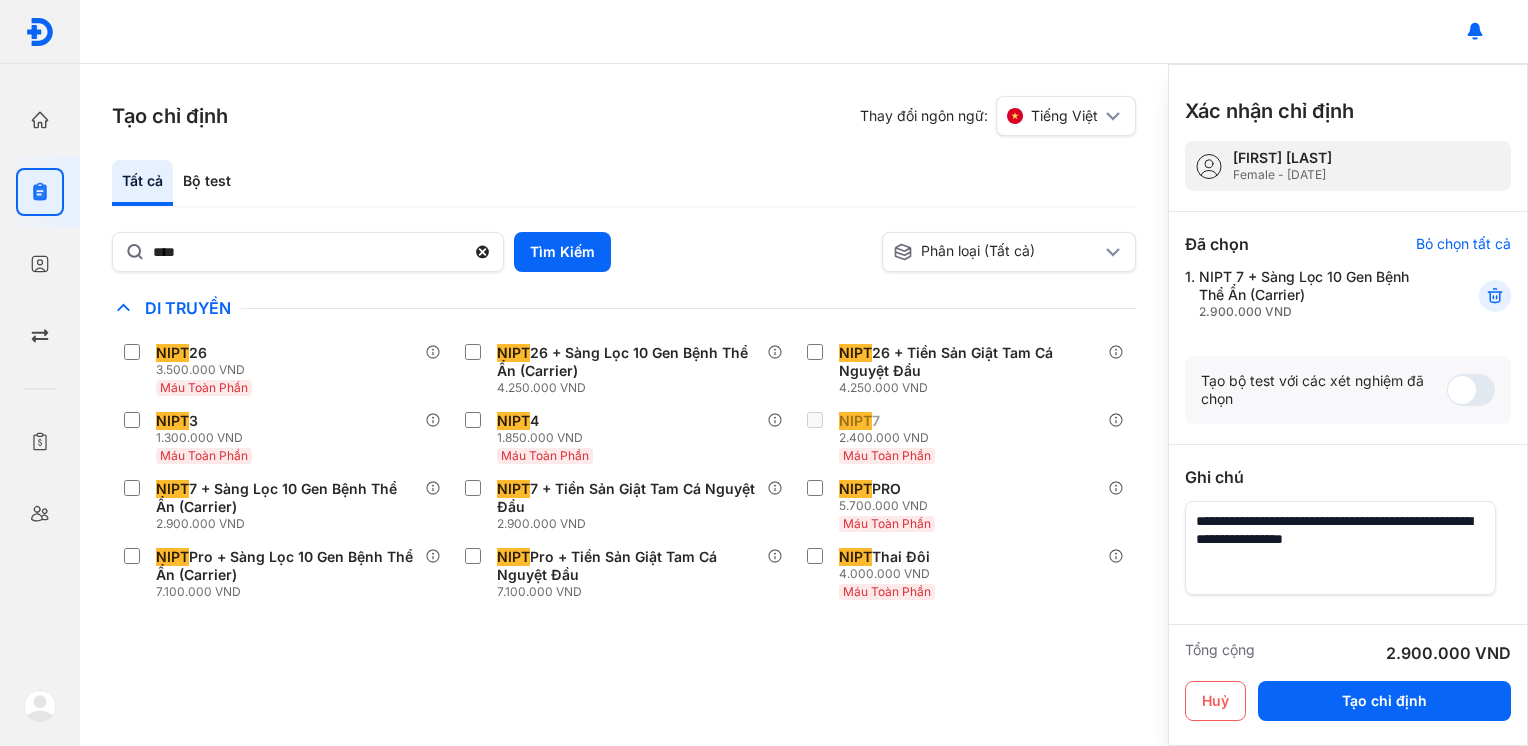 click at bounding box center (1340, 548) 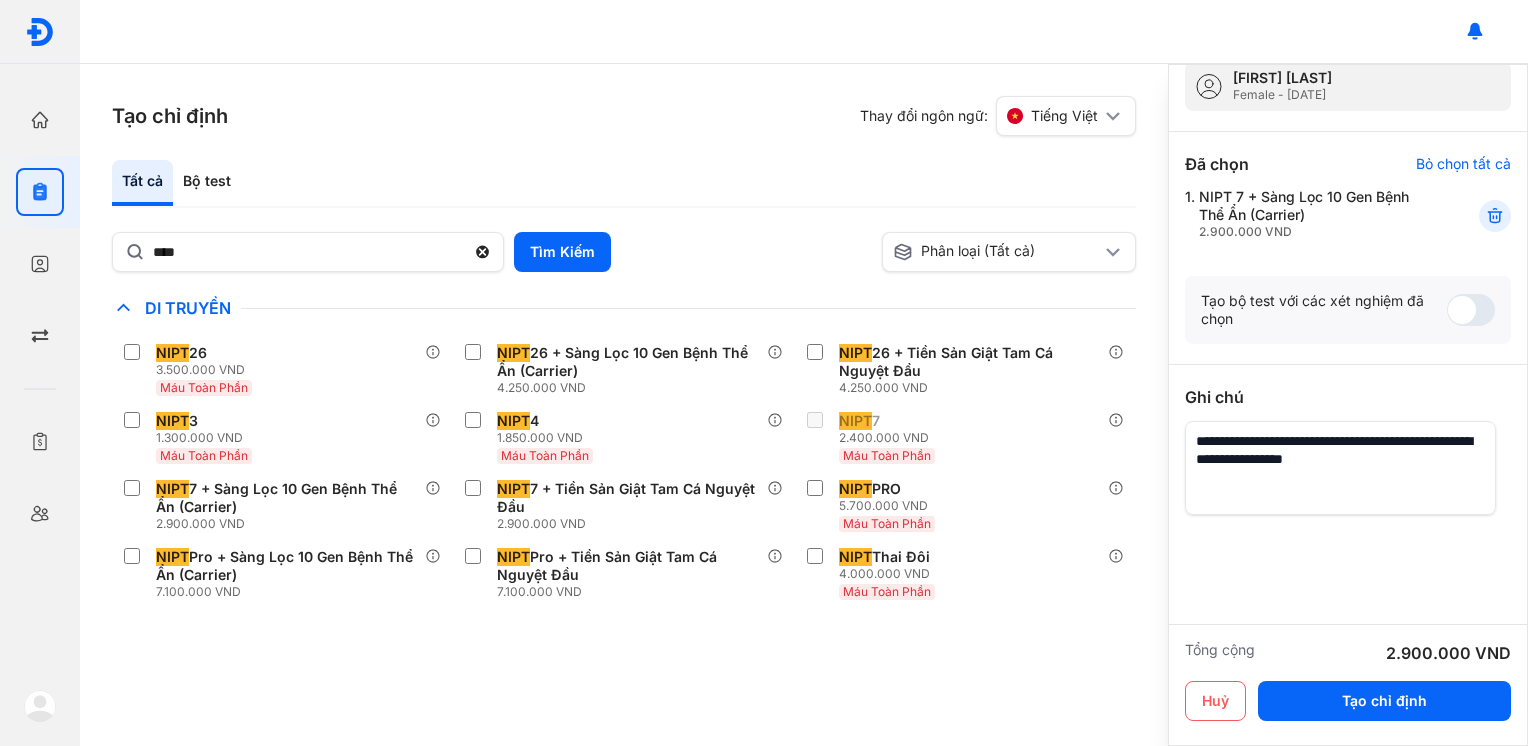 scroll, scrollTop: 0, scrollLeft: 0, axis: both 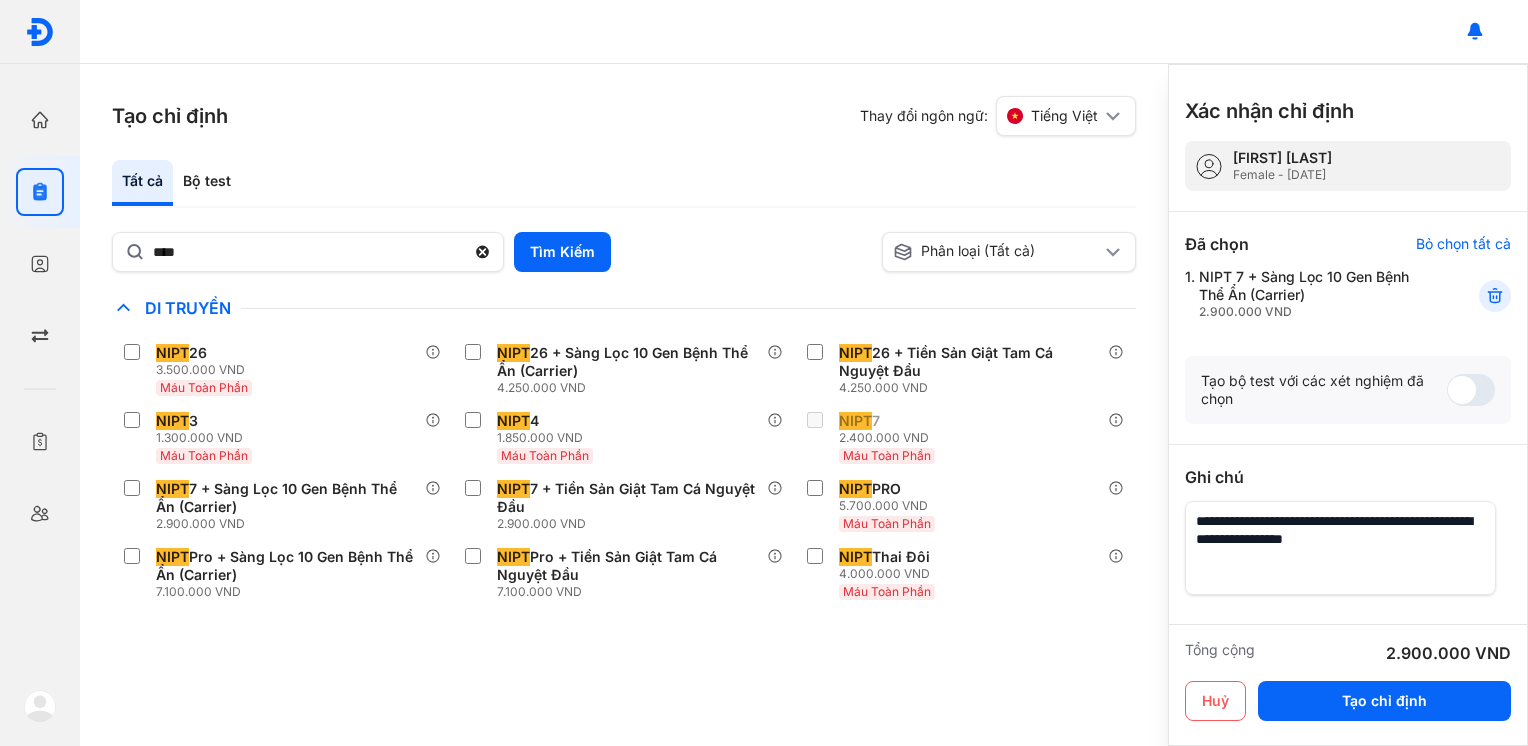 drag, startPoint x: 1481, startPoint y: 534, endPoint x: 1442, endPoint y: 558, distance: 45.79301 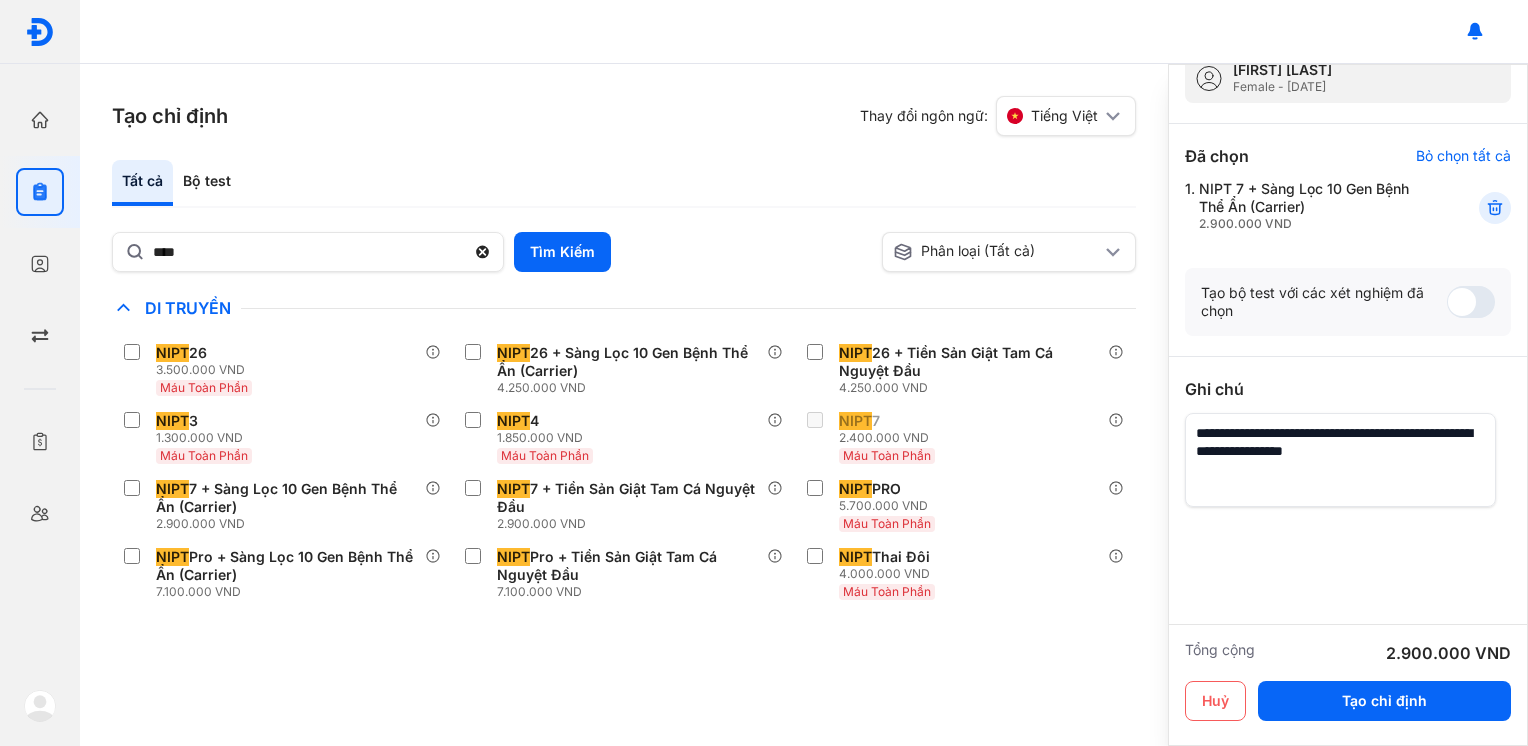 type on "**********" 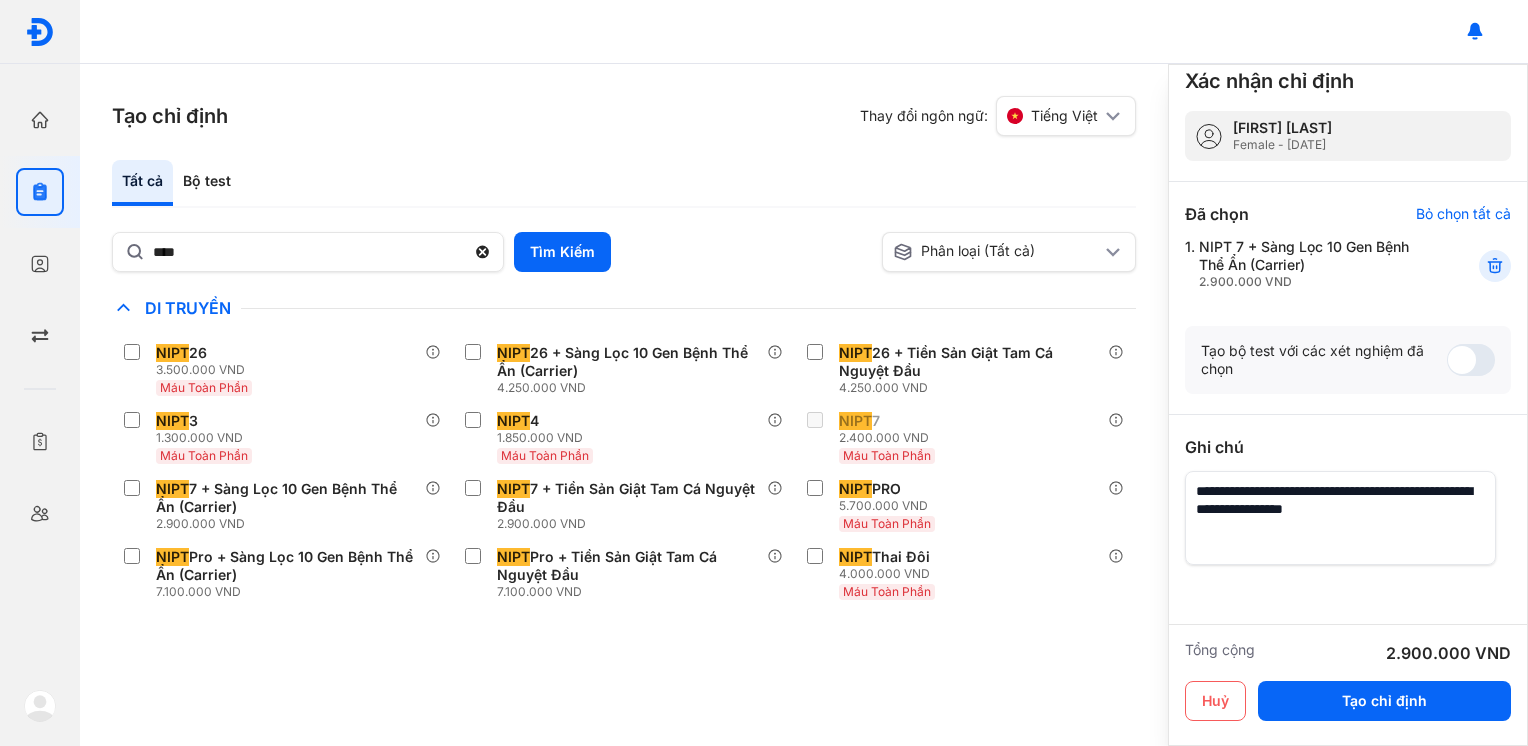 scroll, scrollTop: 0, scrollLeft: 0, axis: both 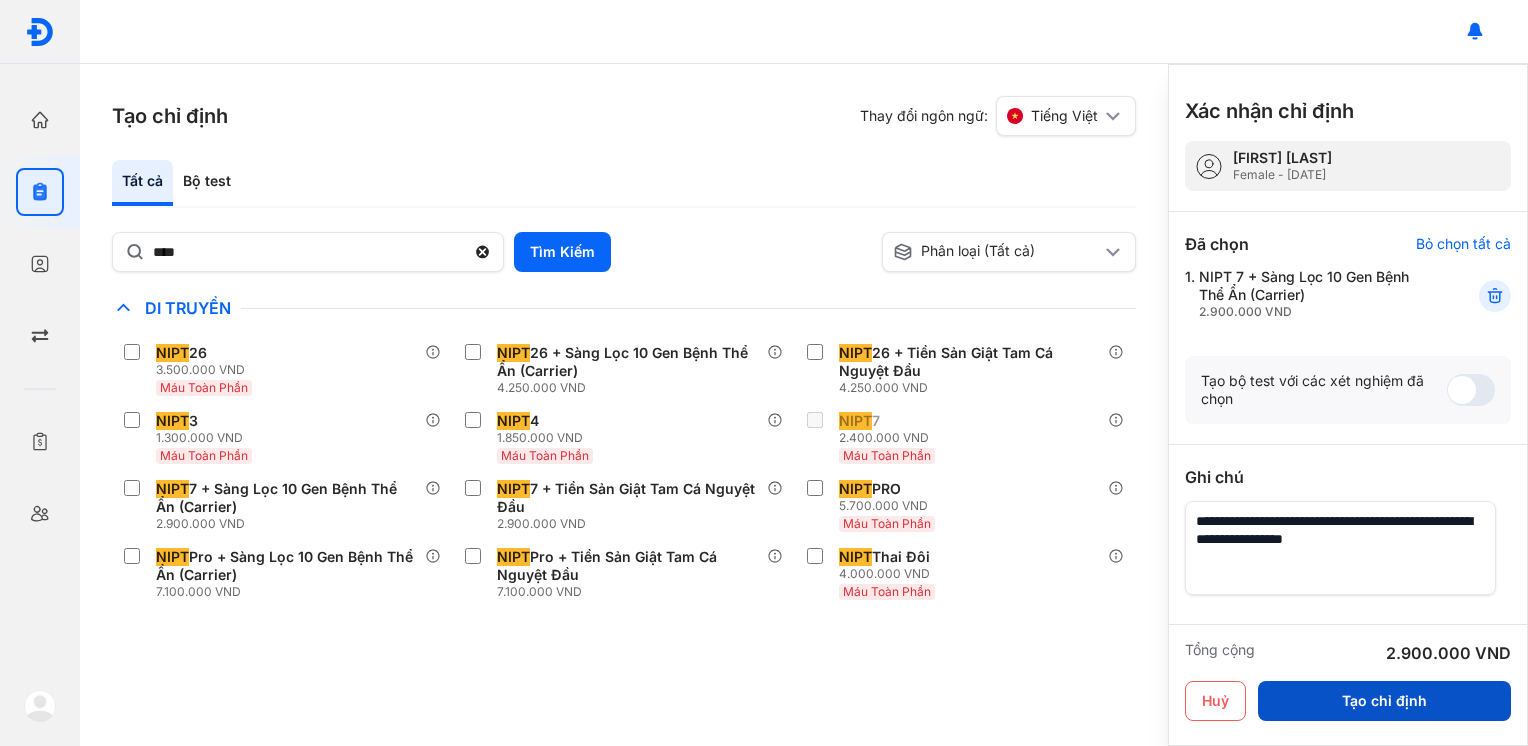 click on "Tạo chỉ định" at bounding box center (1384, 701) 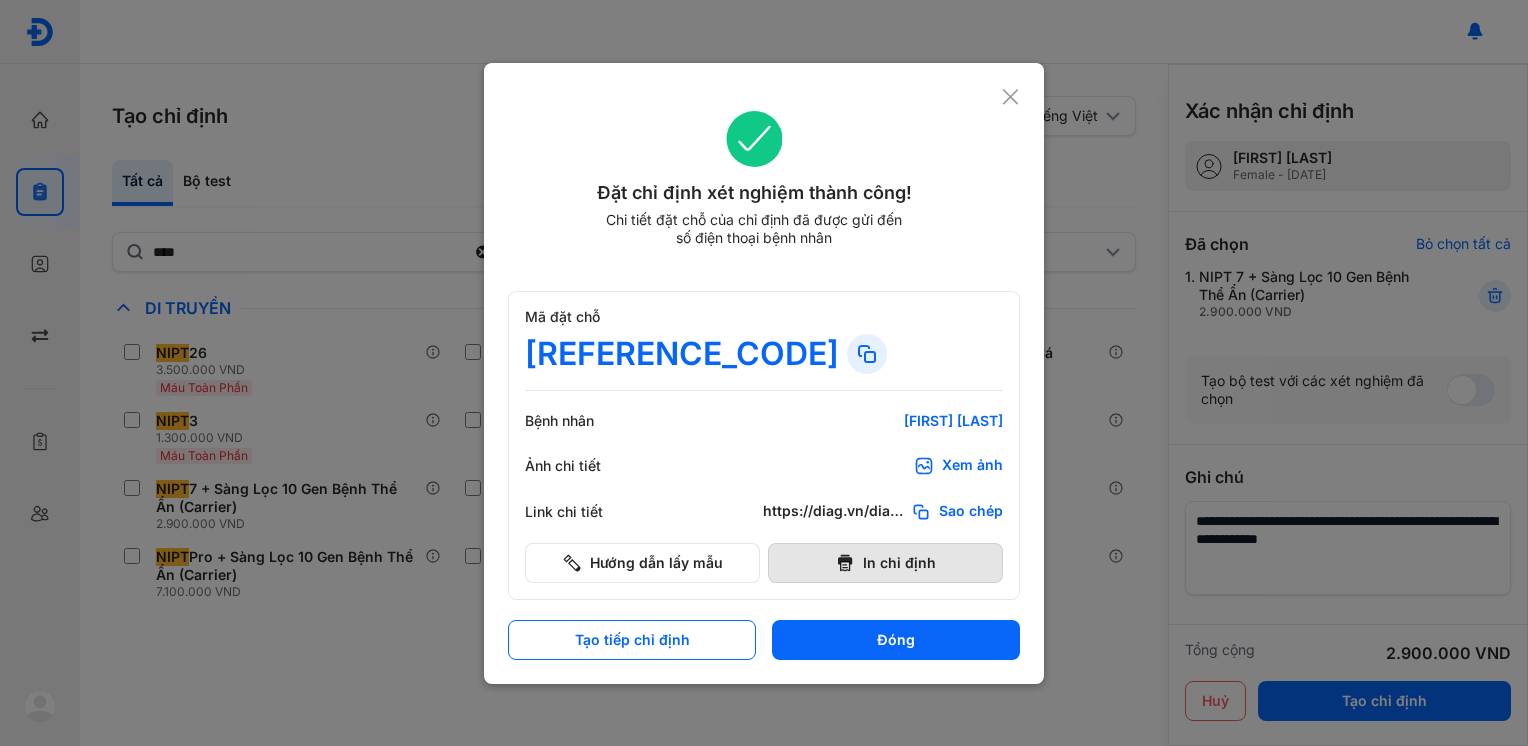 click on "In chỉ định" at bounding box center [885, 563] 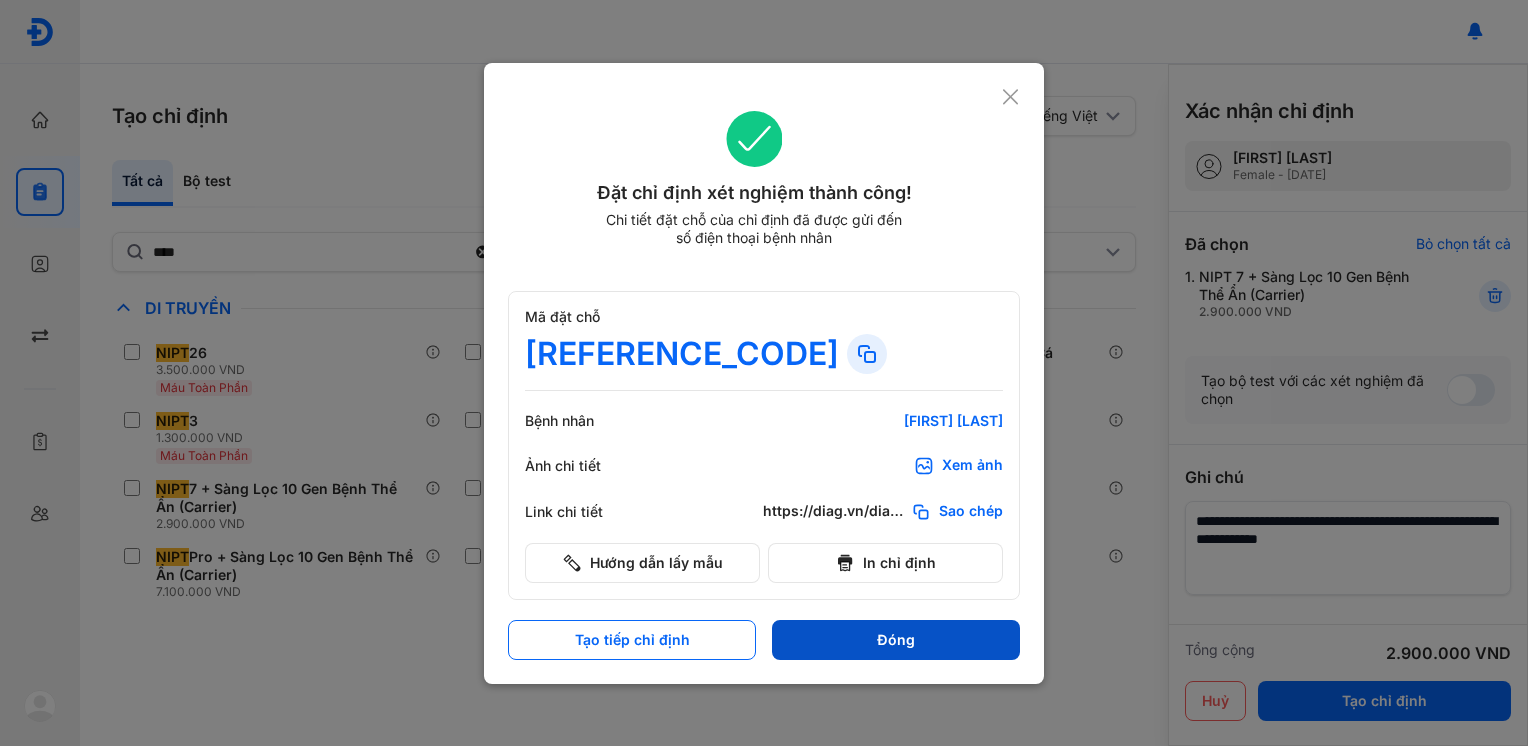 click on "Đóng" at bounding box center (896, 640) 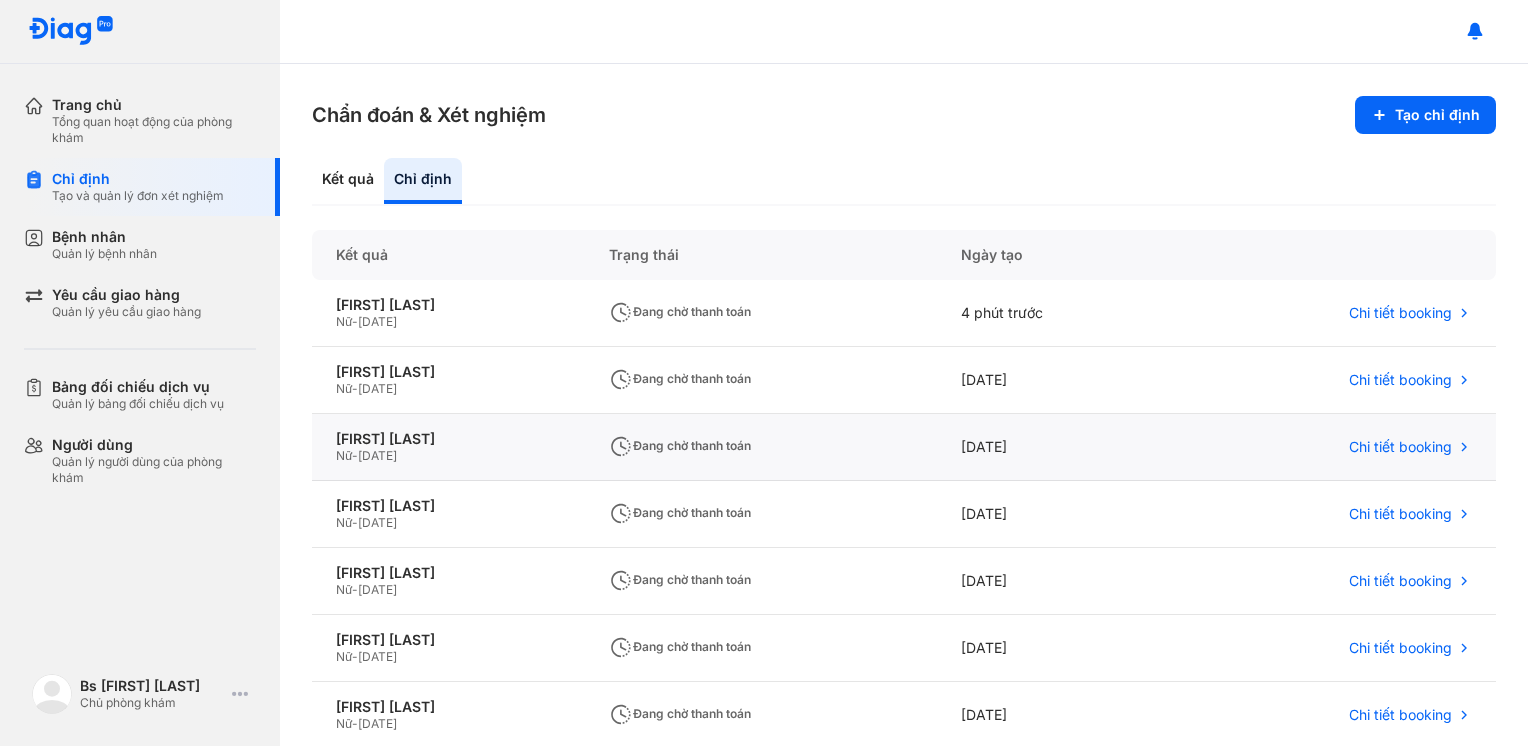 click on "Đang chờ thanh toán" 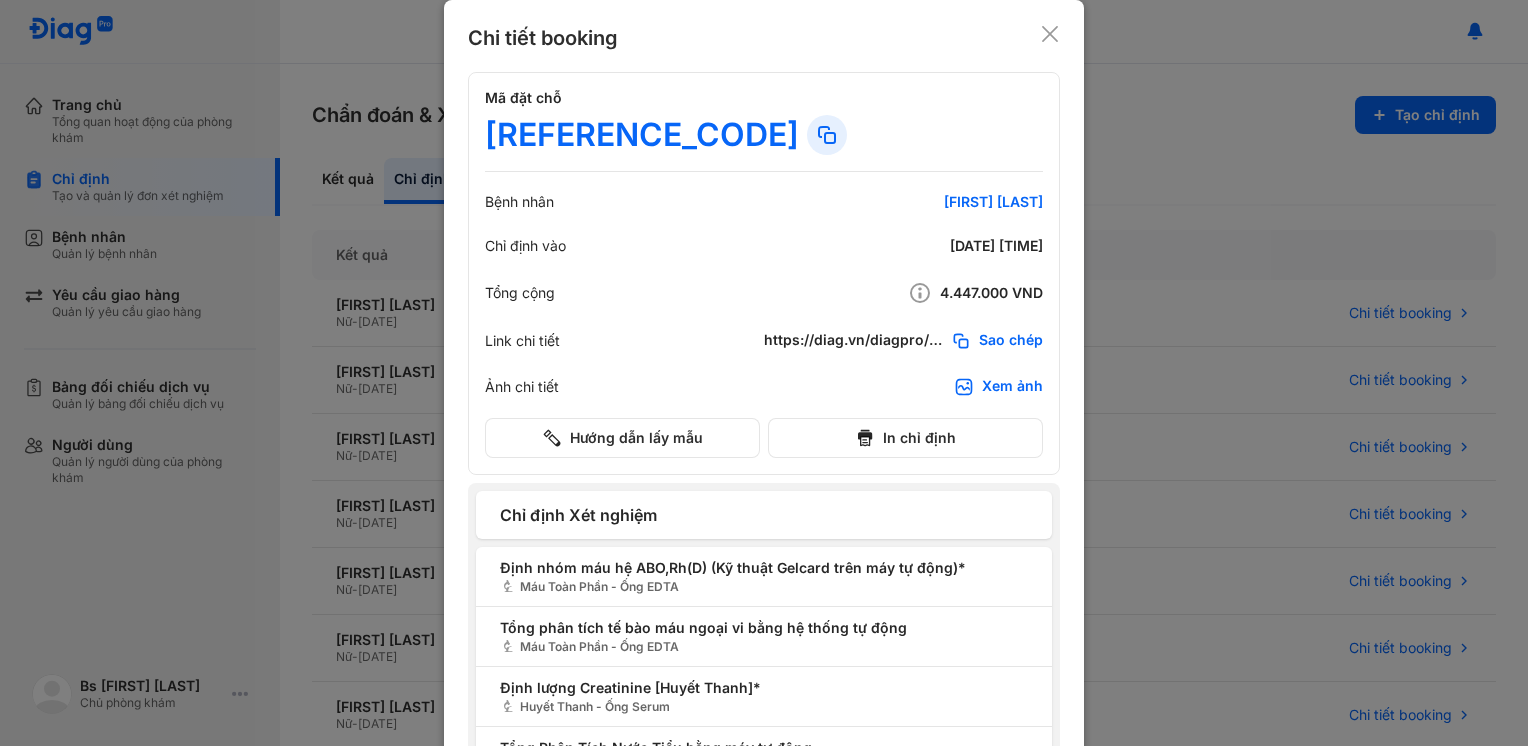 click 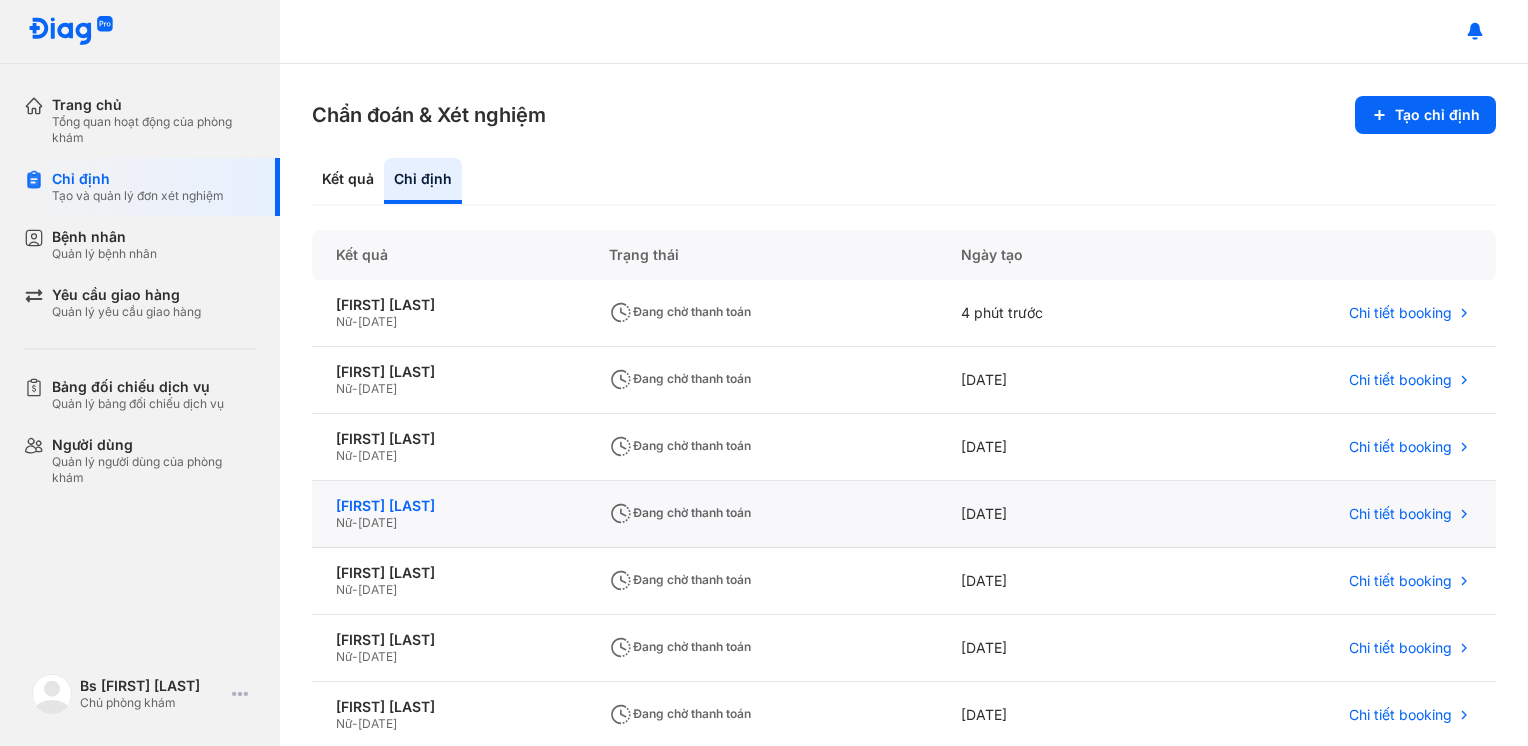 click on "NGUYỄN THỊ HỒNG NHUNG" 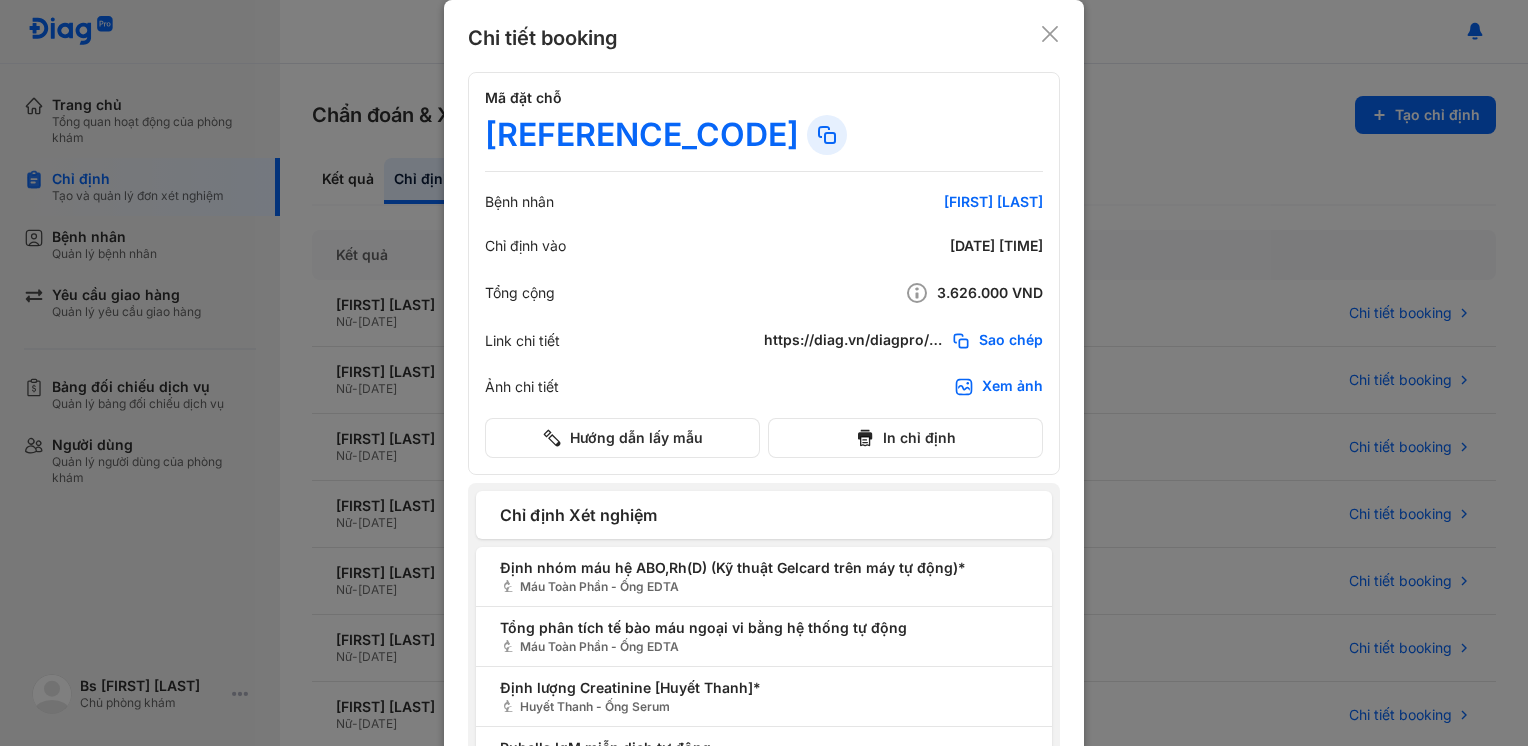 click 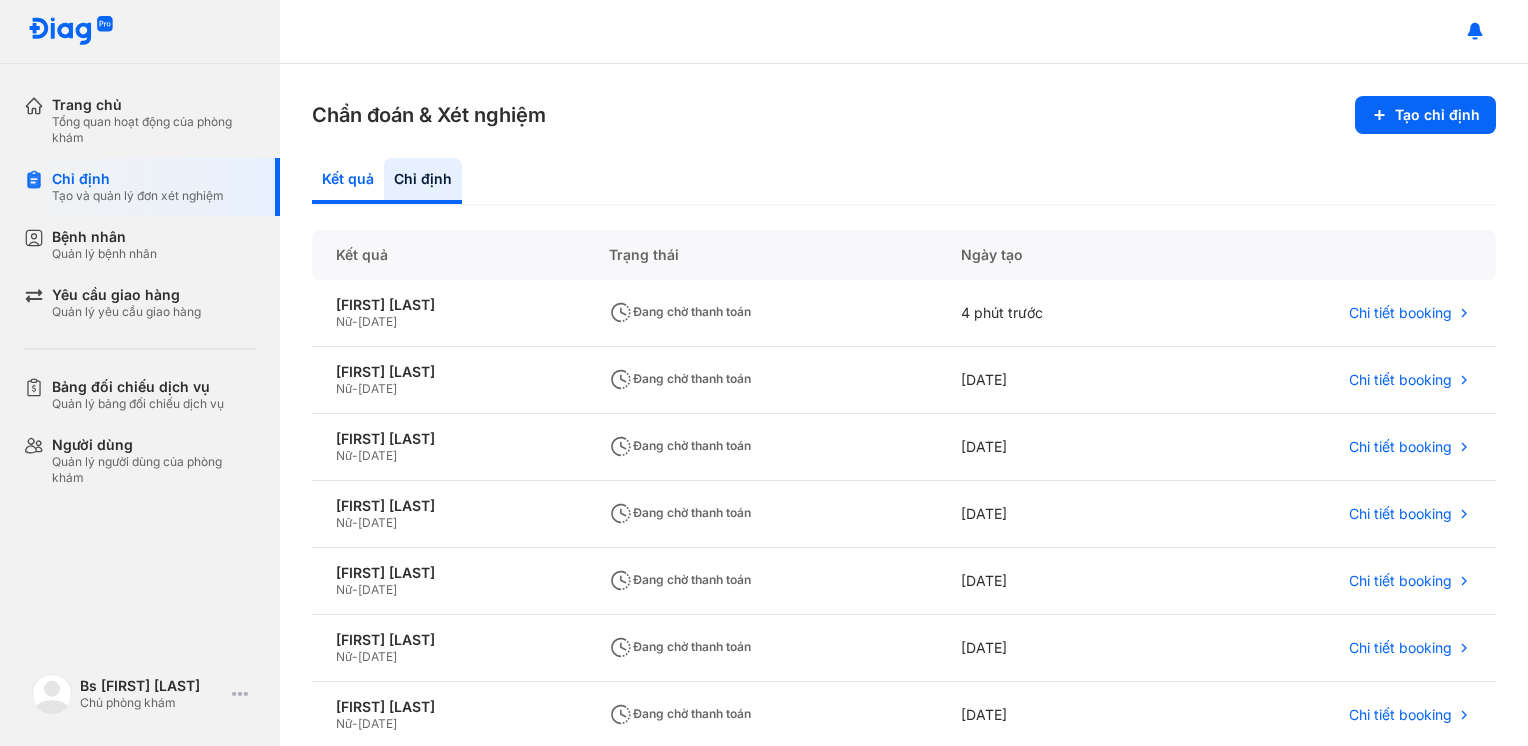 click on "Kết quả" 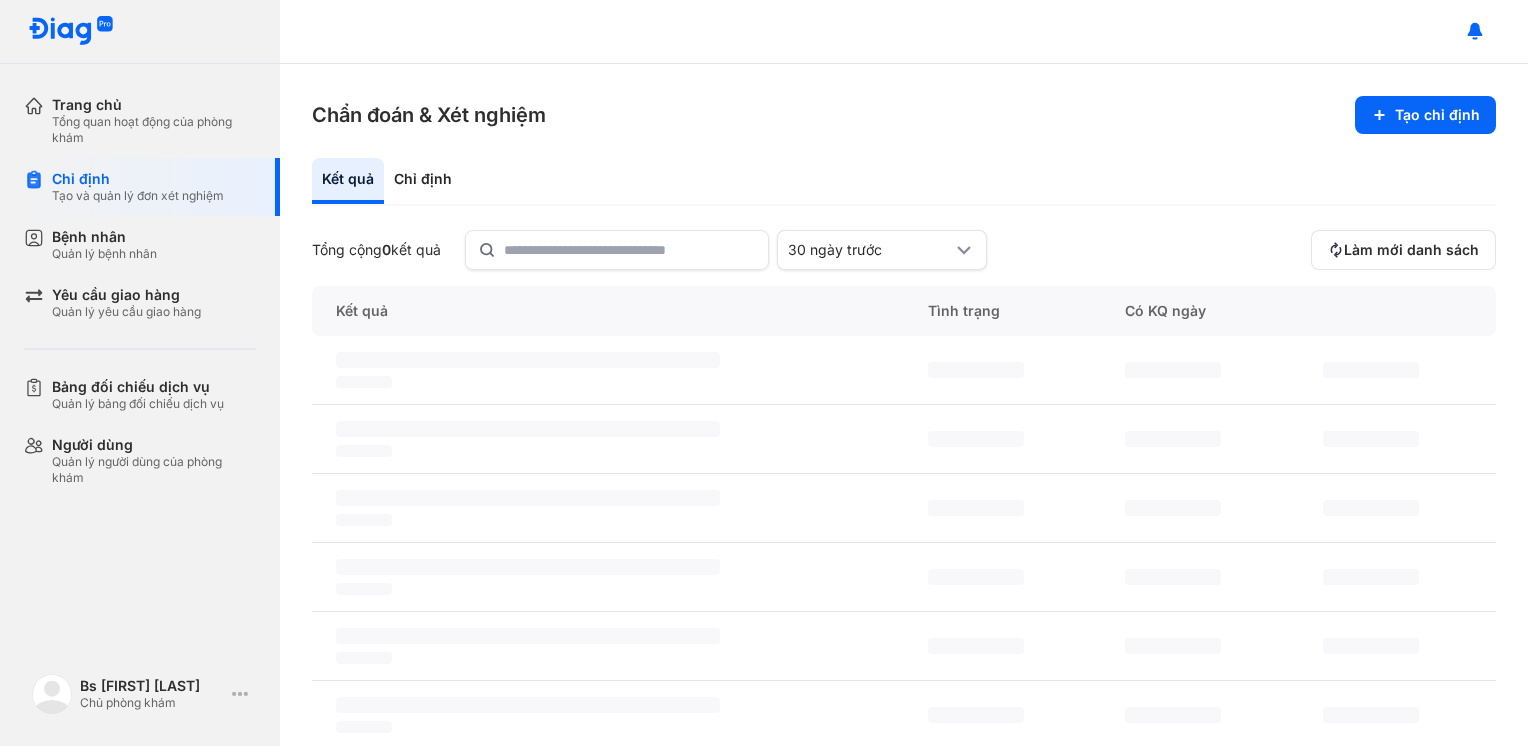 click on "Kết quả" 